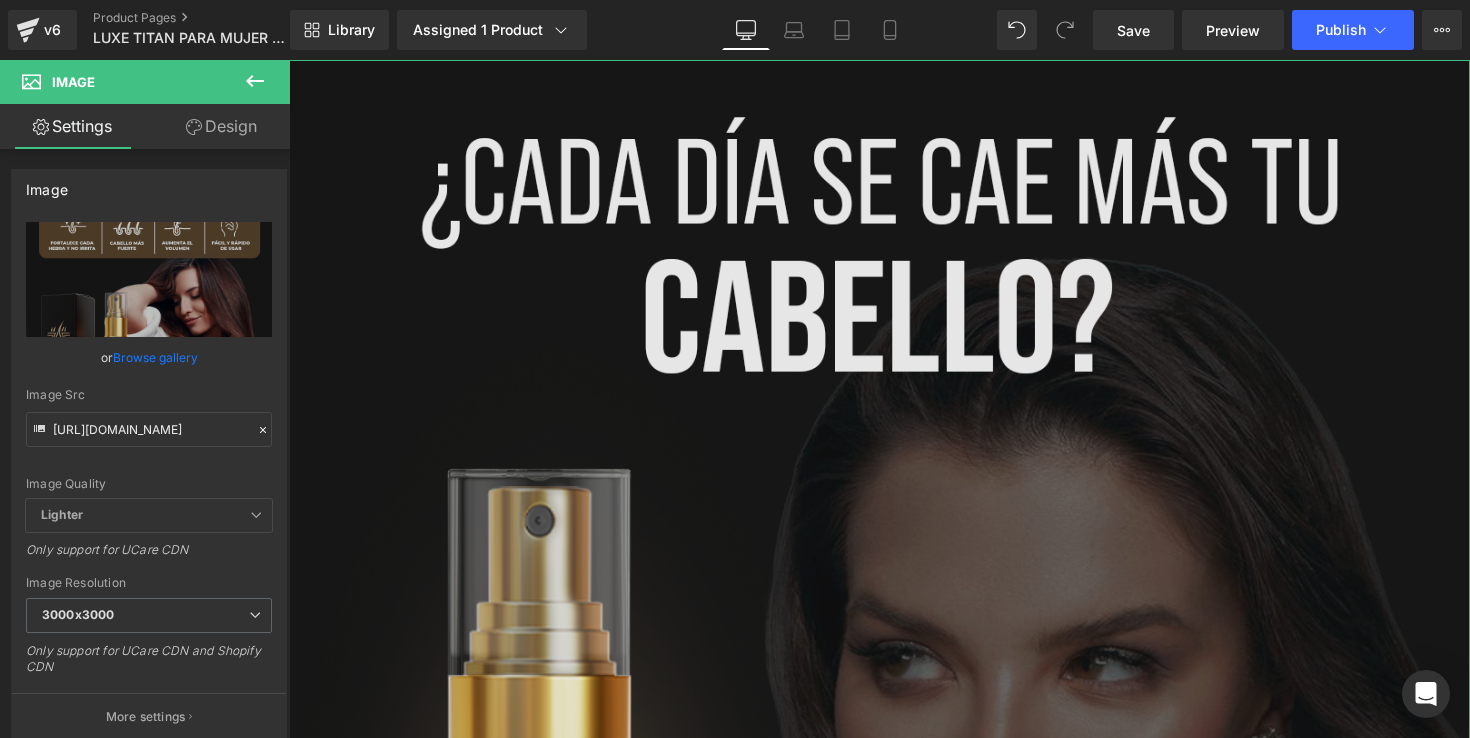 scroll, scrollTop: 1633, scrollLeft: 0, axis: vertical 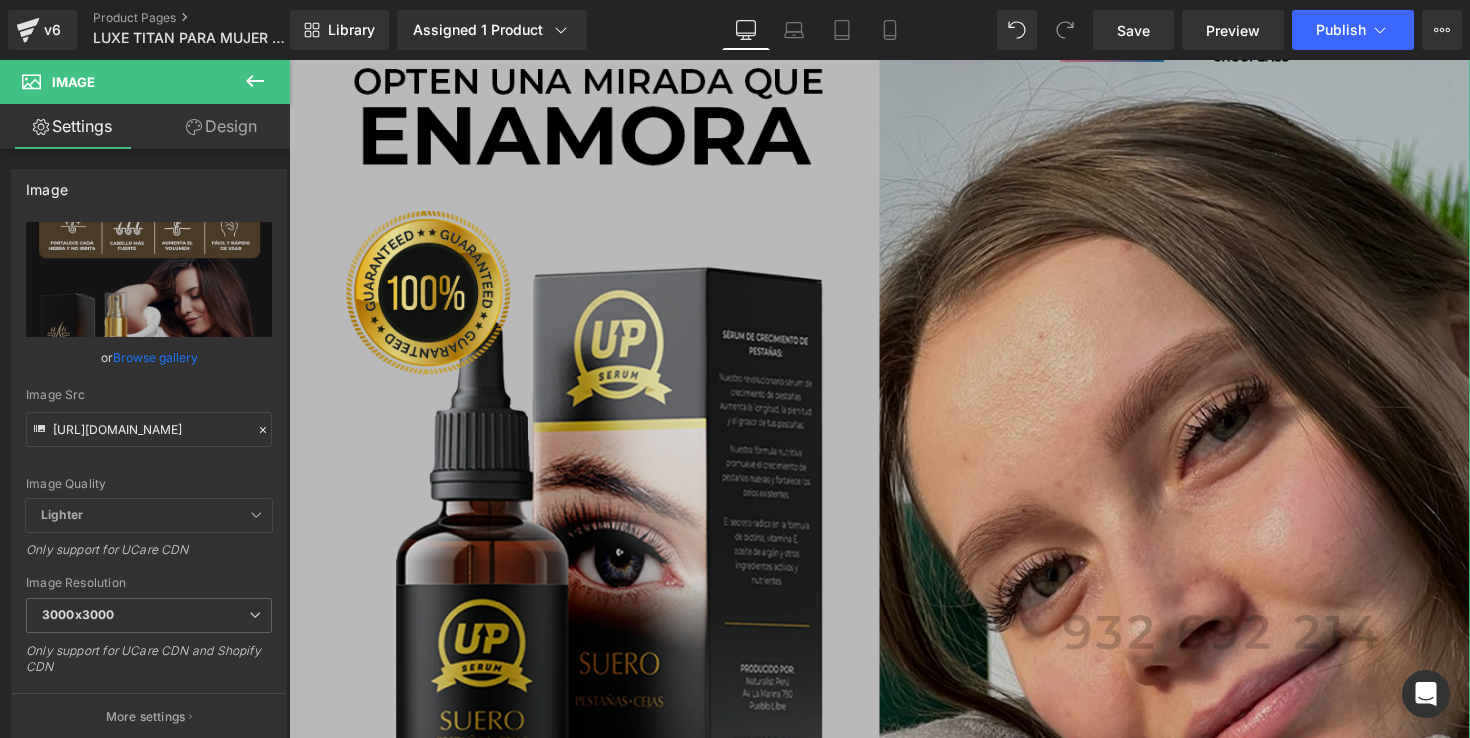 click at bounding box center [894, 768] 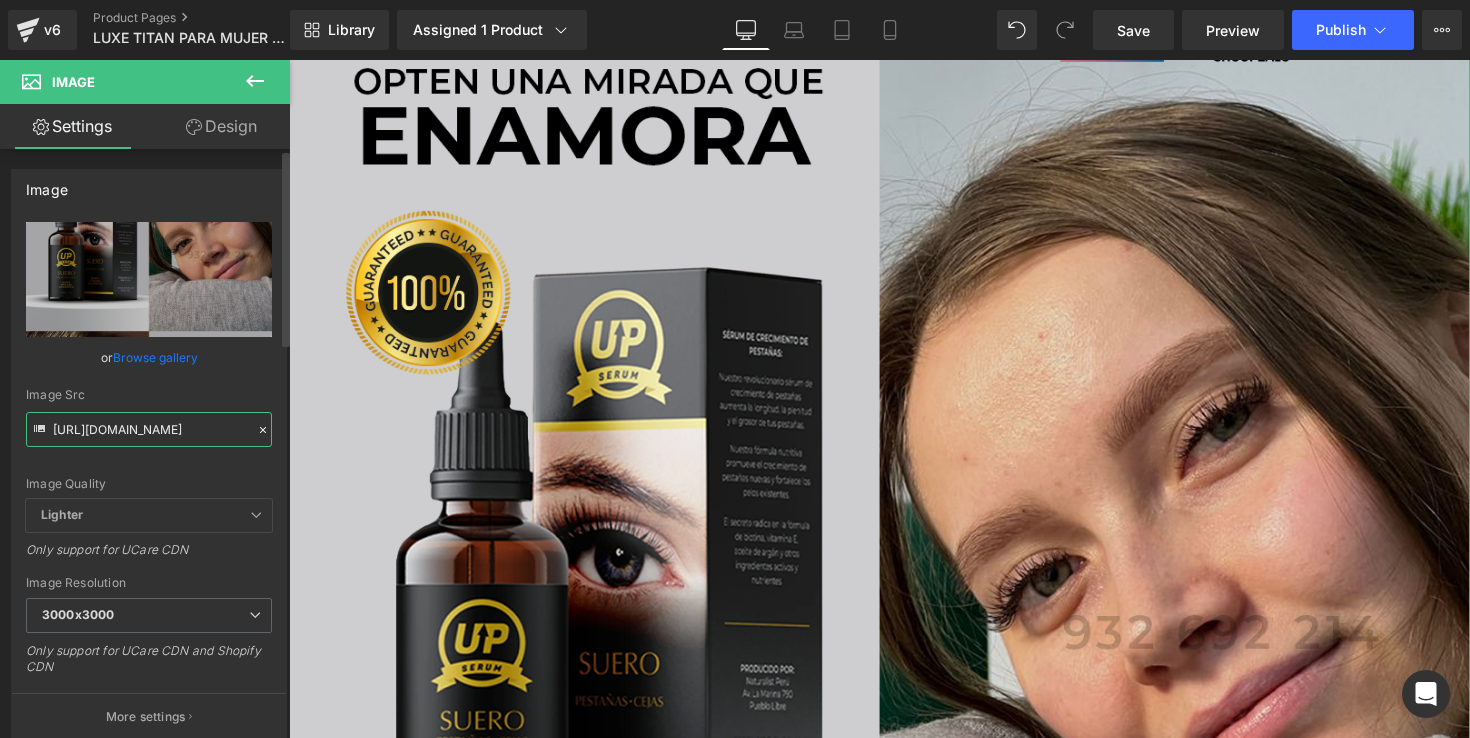 click on "[URL][DOMAIN_NAME]" at bounding box center [149, 429] 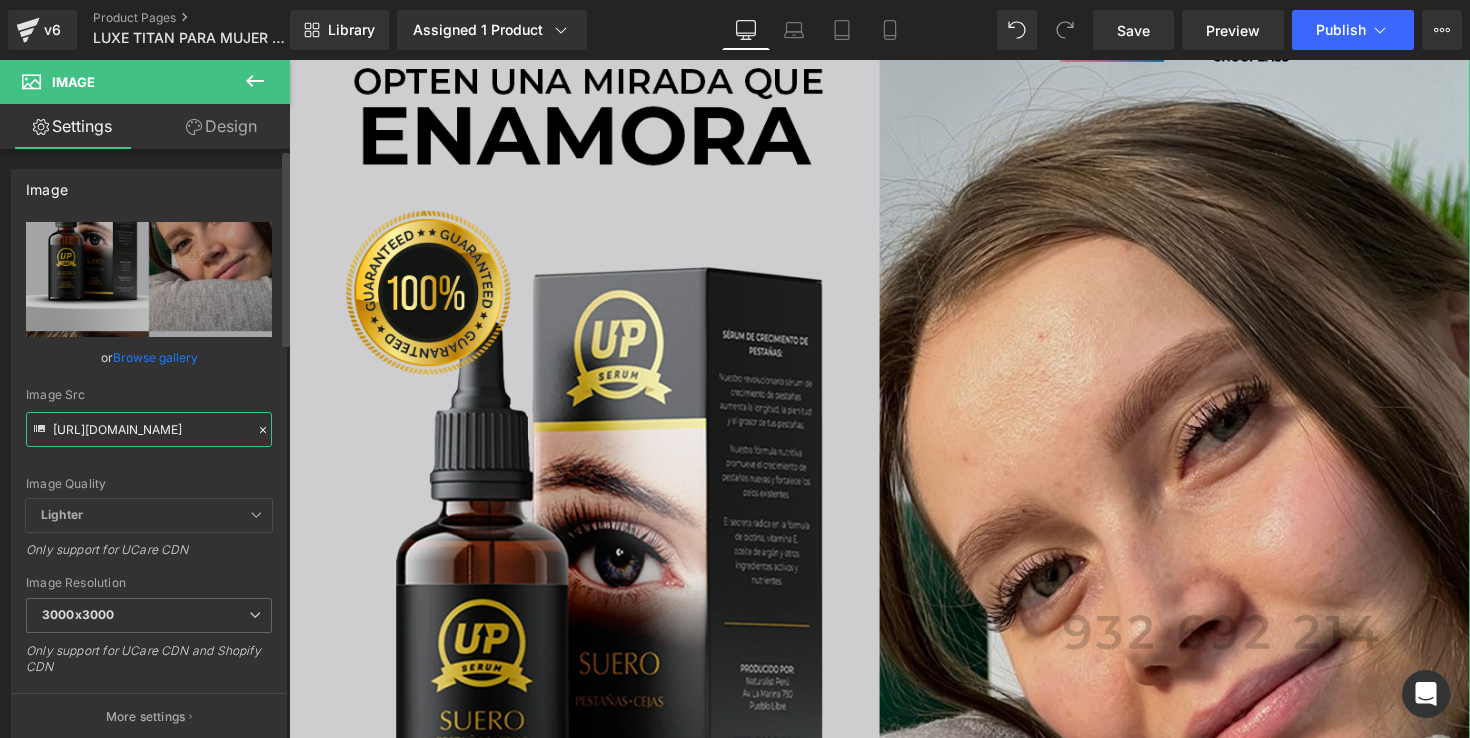 click on "[URL][DOMAIN_NAME]" at bounding box center (149, 429) 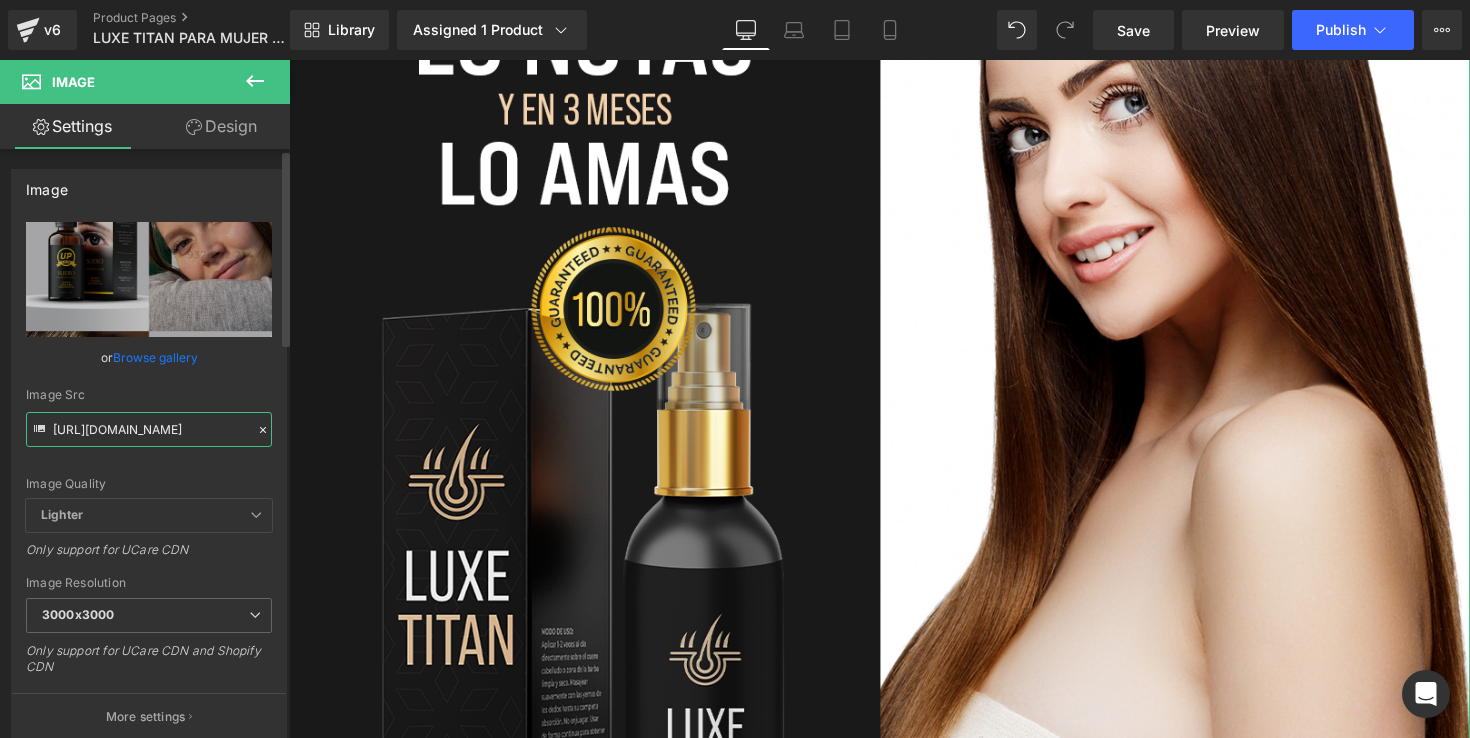 type on "[URL][DOMAIN_NAME]" 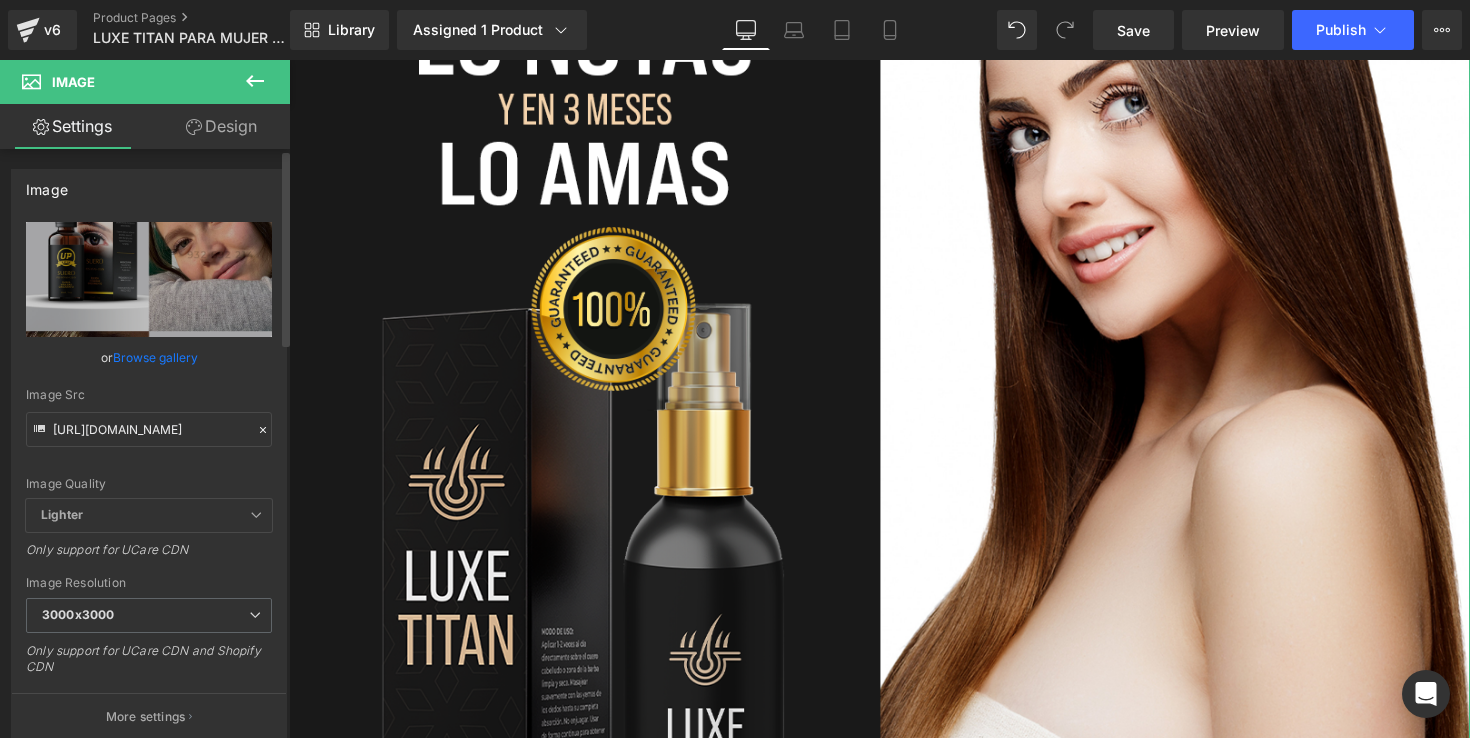 scroll, scrollTop: 0, scrollLeft: 0, axis: both 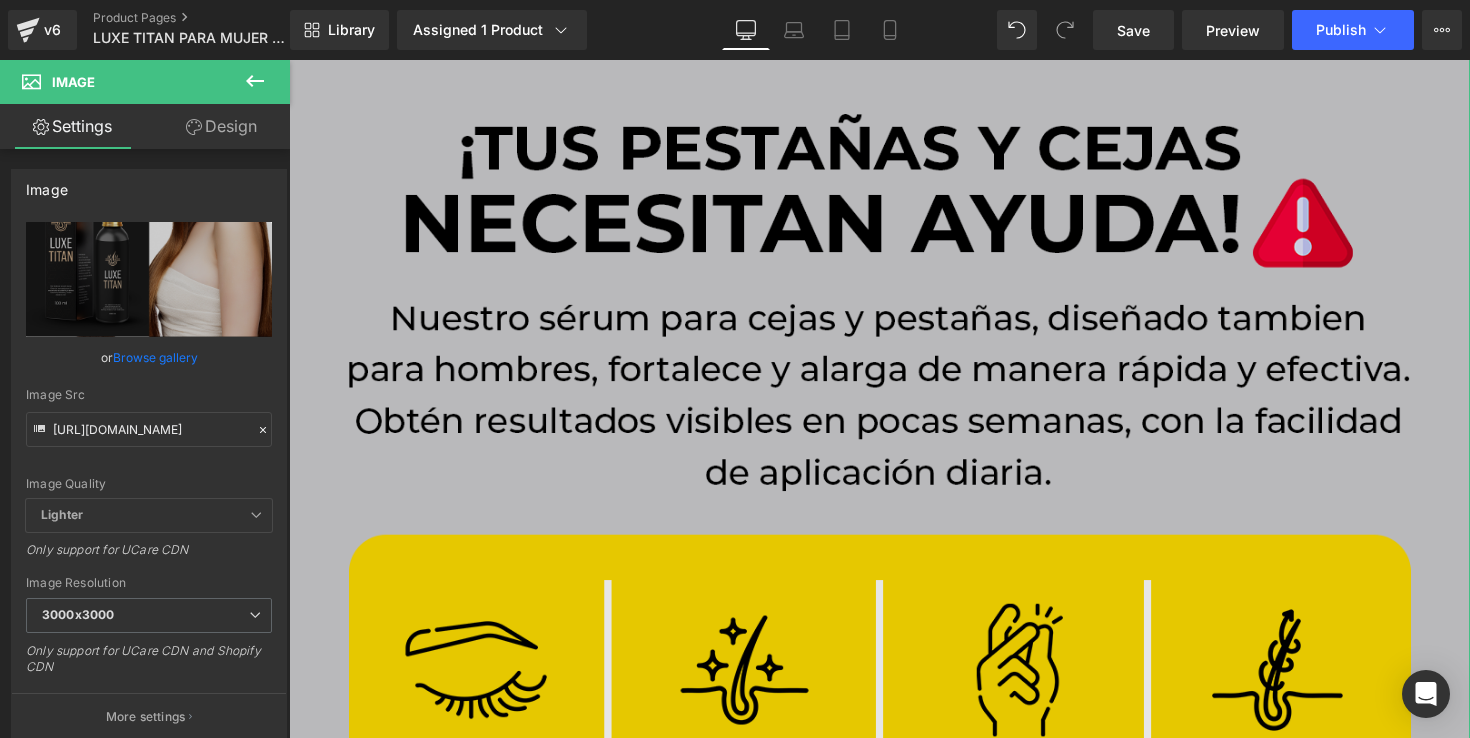click at bounding box center [894, 953] 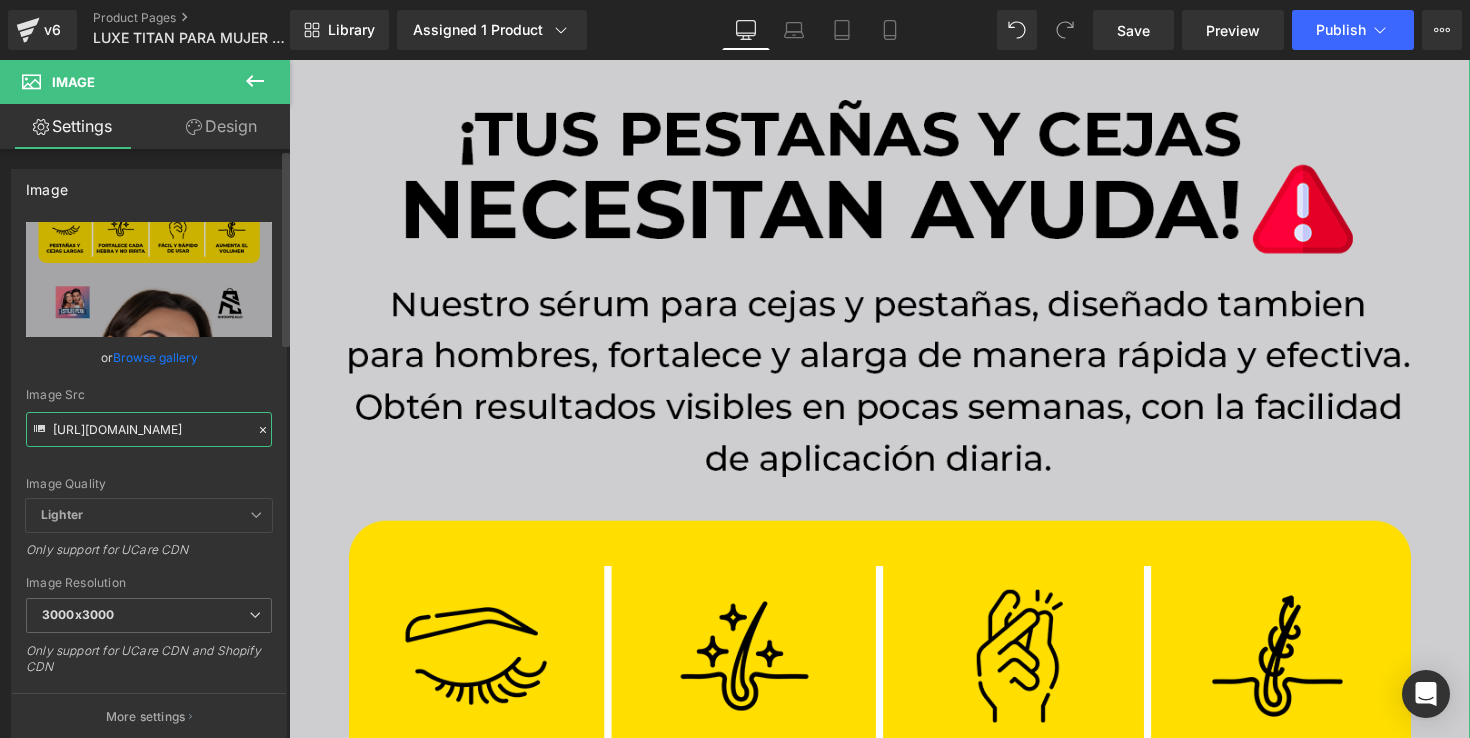 click on "[URL][DOMAIN_NAME]" at bounding box center (149, 429) 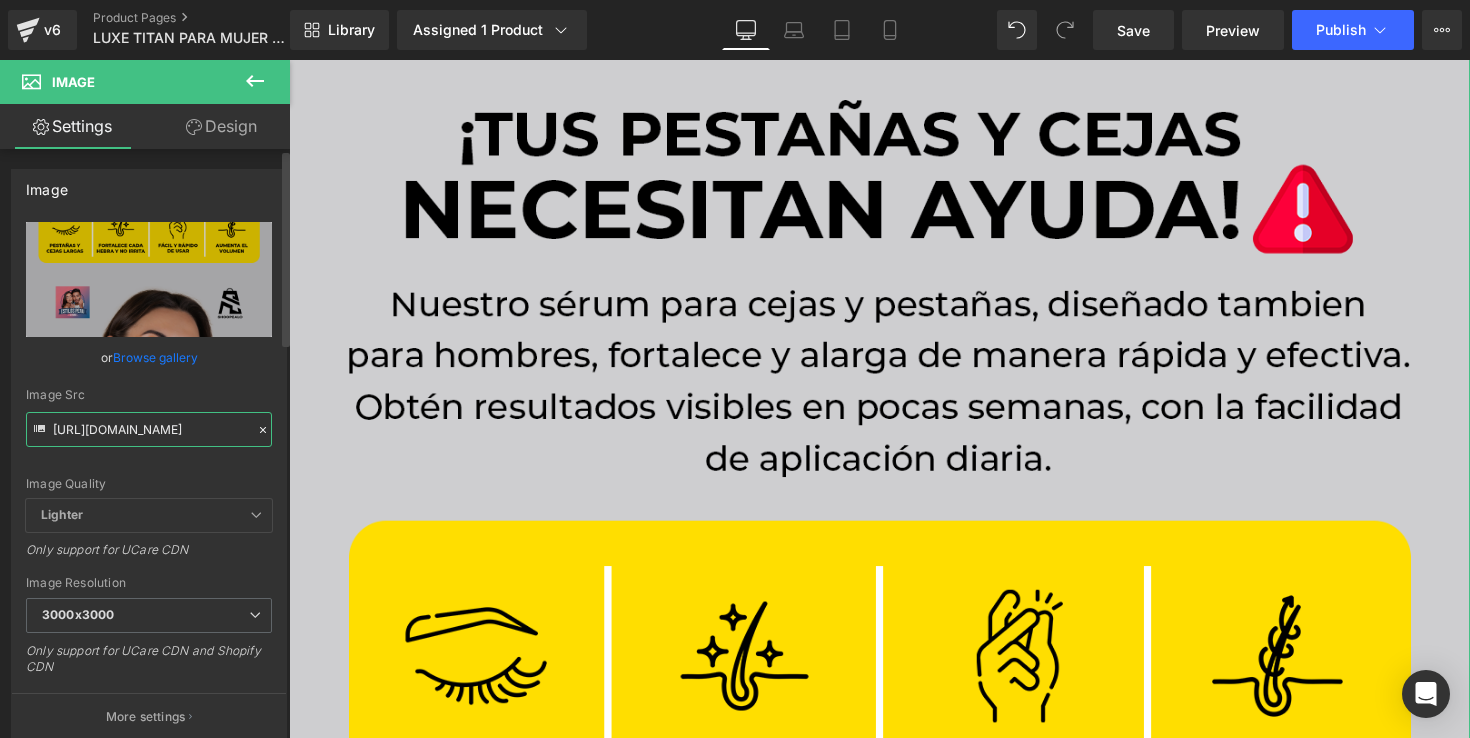 click on "[URL][DOMAIN_NAME]" at bounding box center (149, 429) 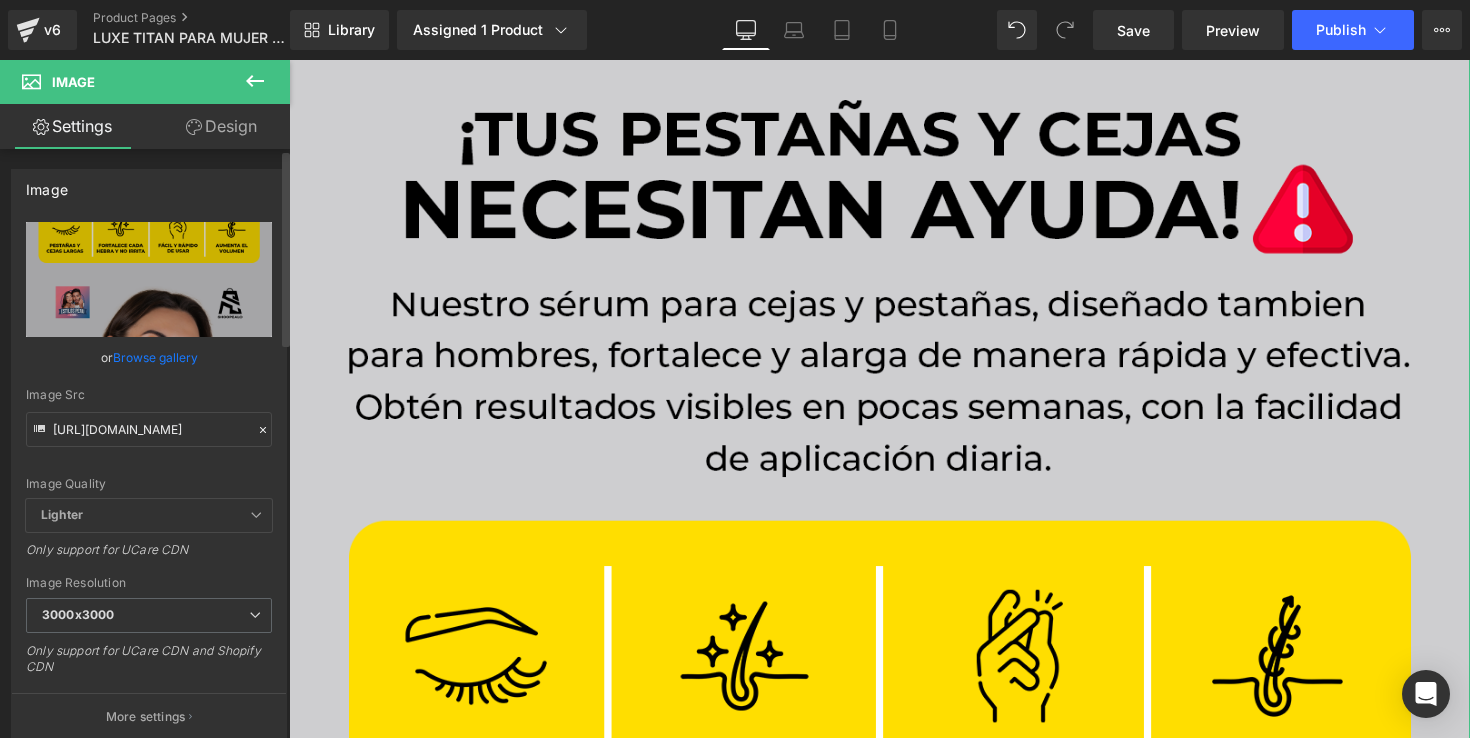 scroll, scrollTop: 0, scrollLeft: 0, axis: both 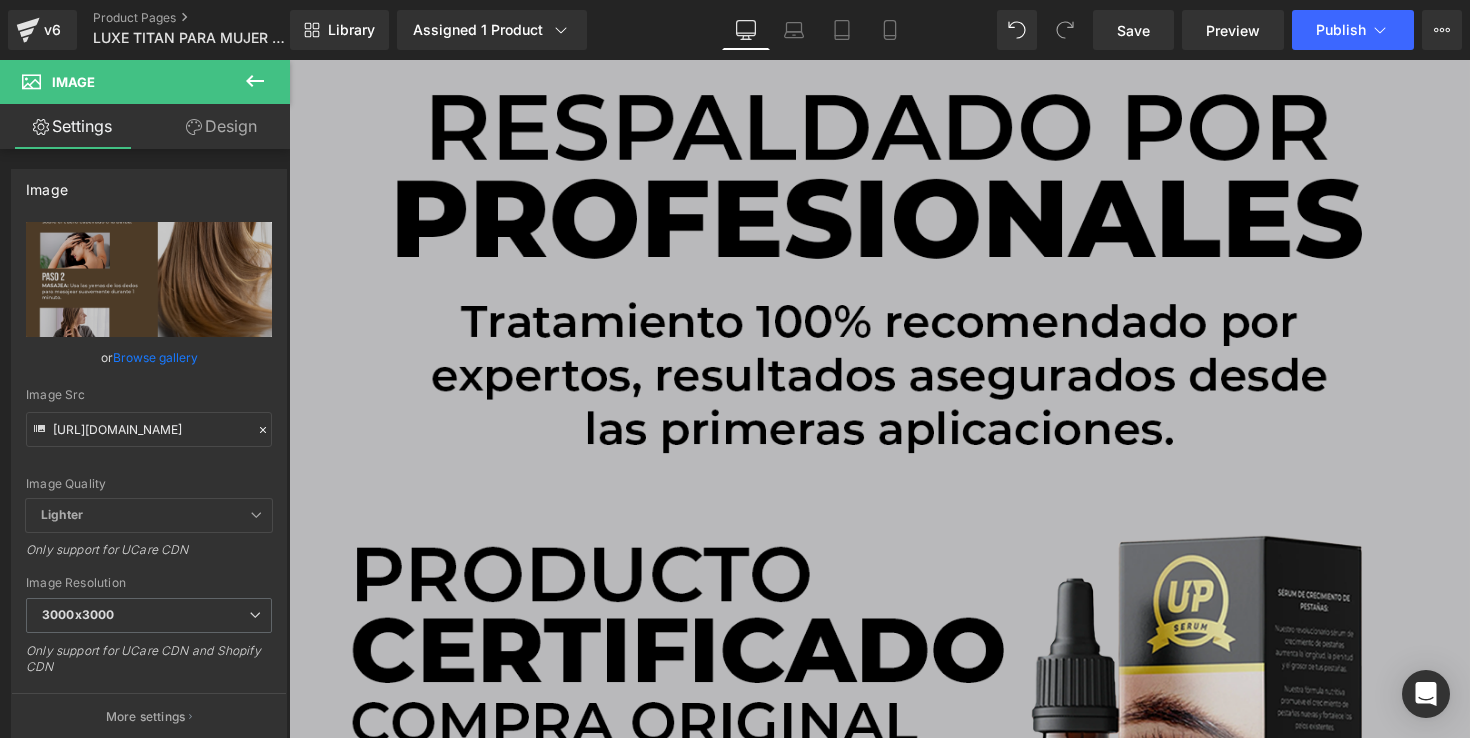 click at bounding box center [894, 881] 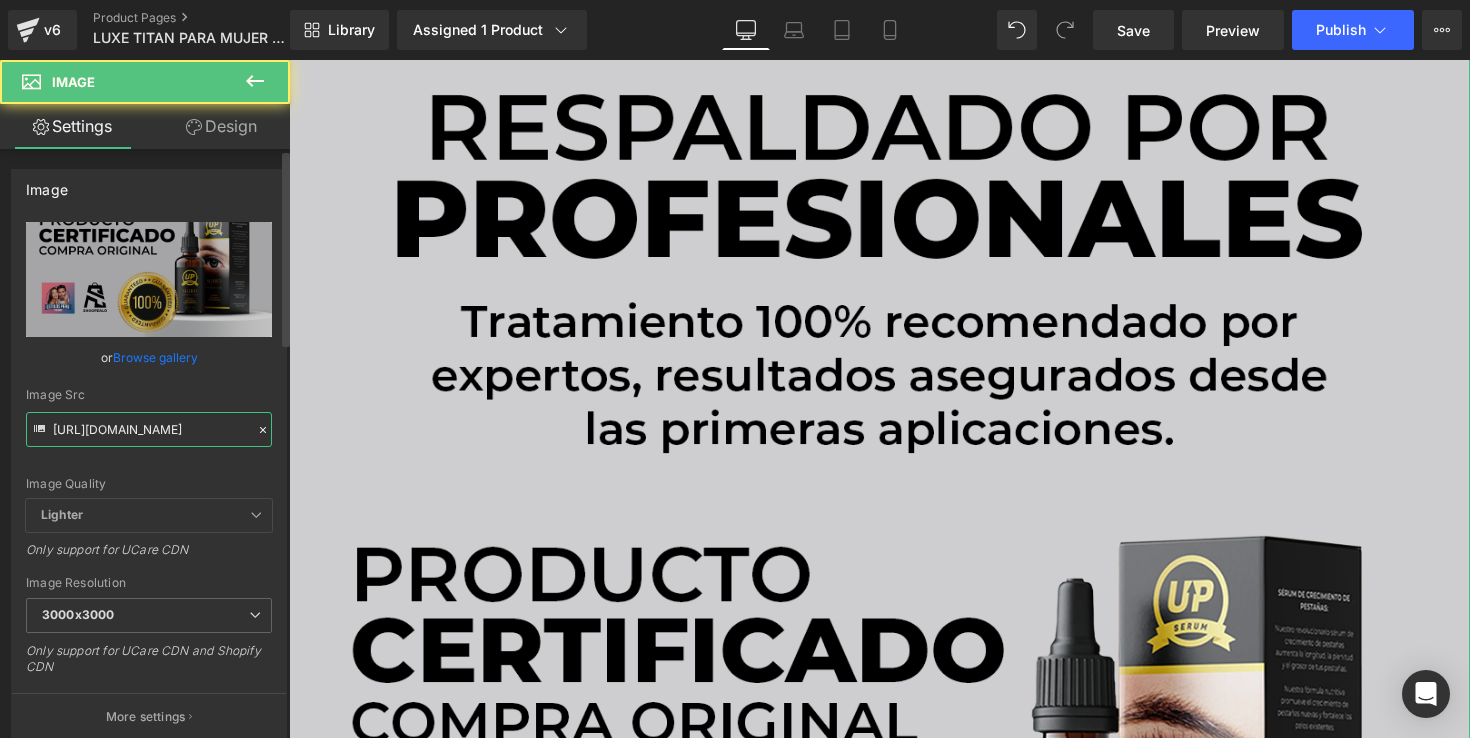 click on "[URL][DOMAIN_NAME]" at bounding box center (149, 429) 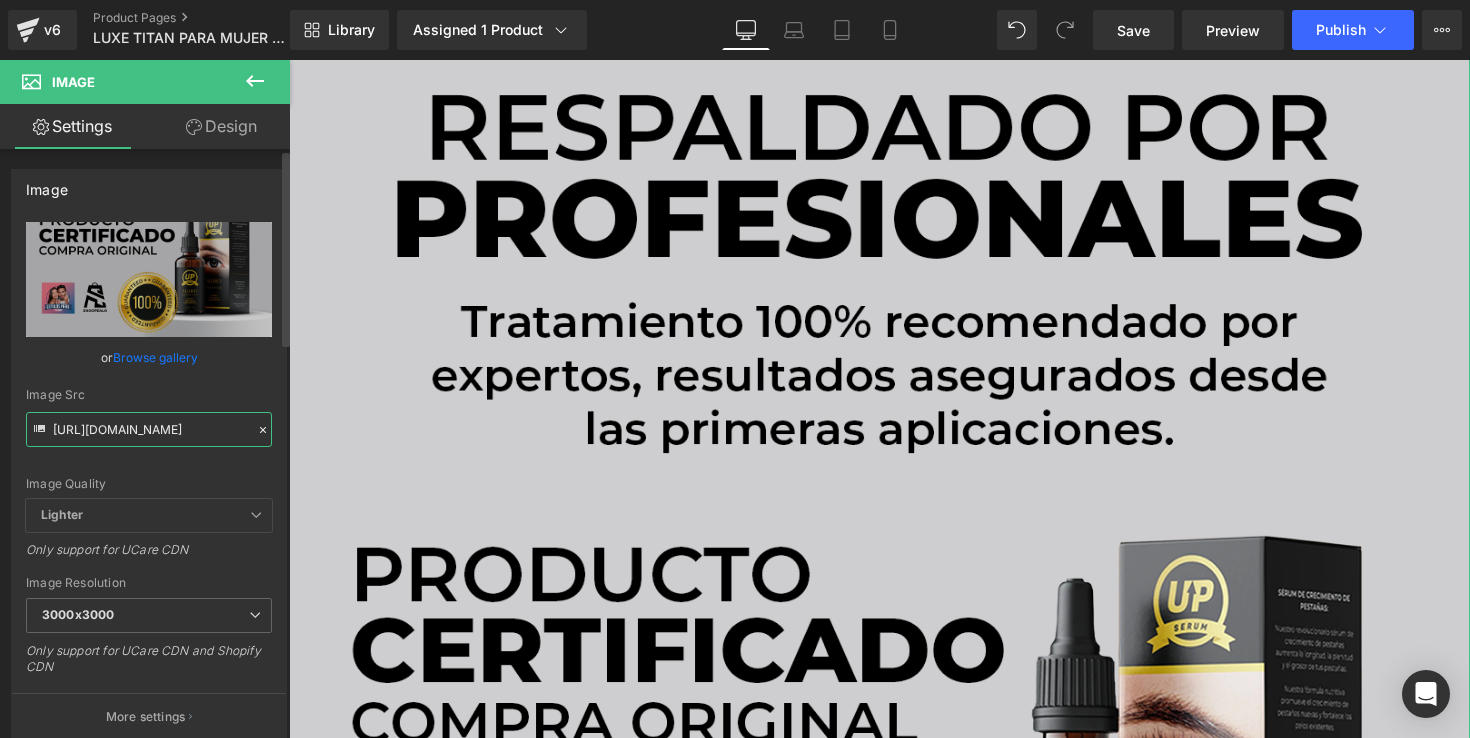 click on "[URL][DOMAIN_NAME]" at bounding box center (149, 429) 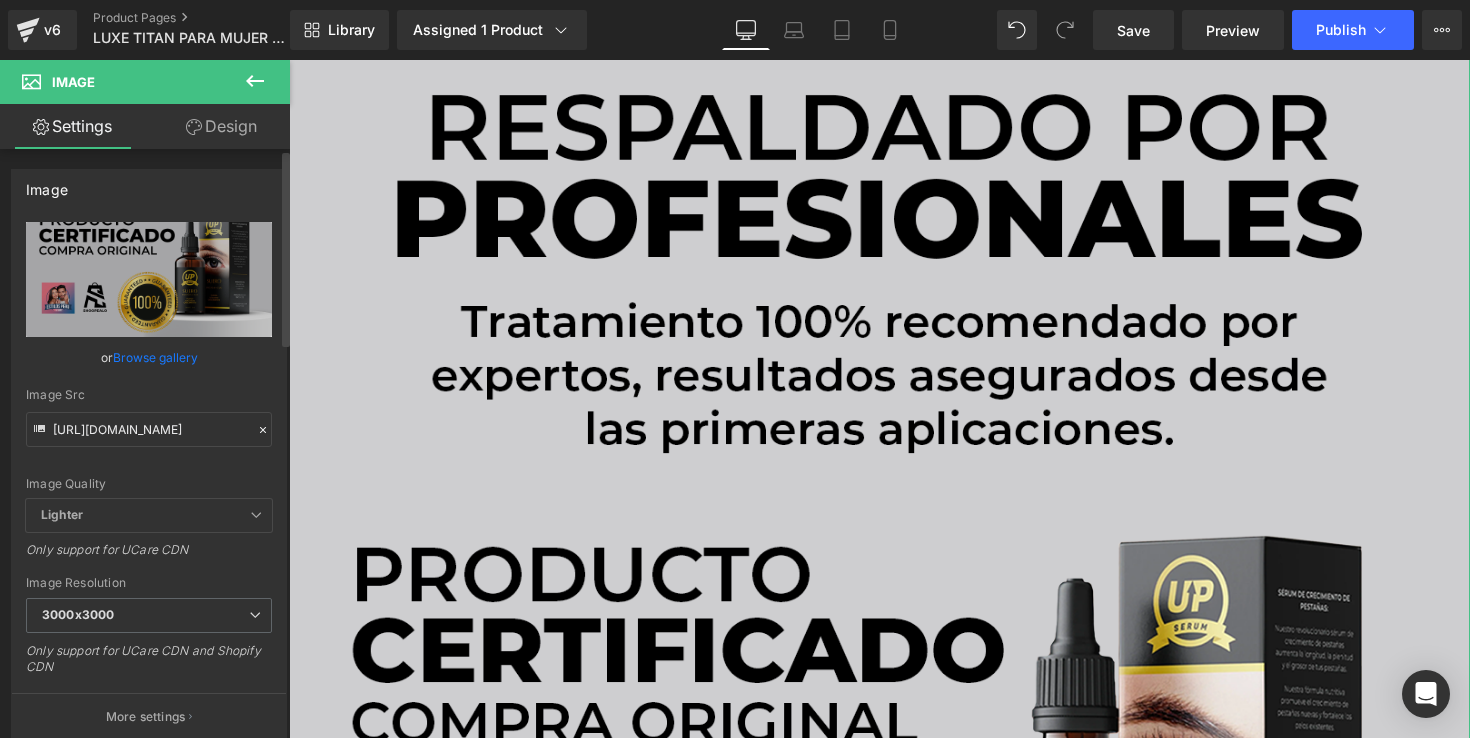 scroll, scrollTop: 0, scrollLeft: 0, axis: both 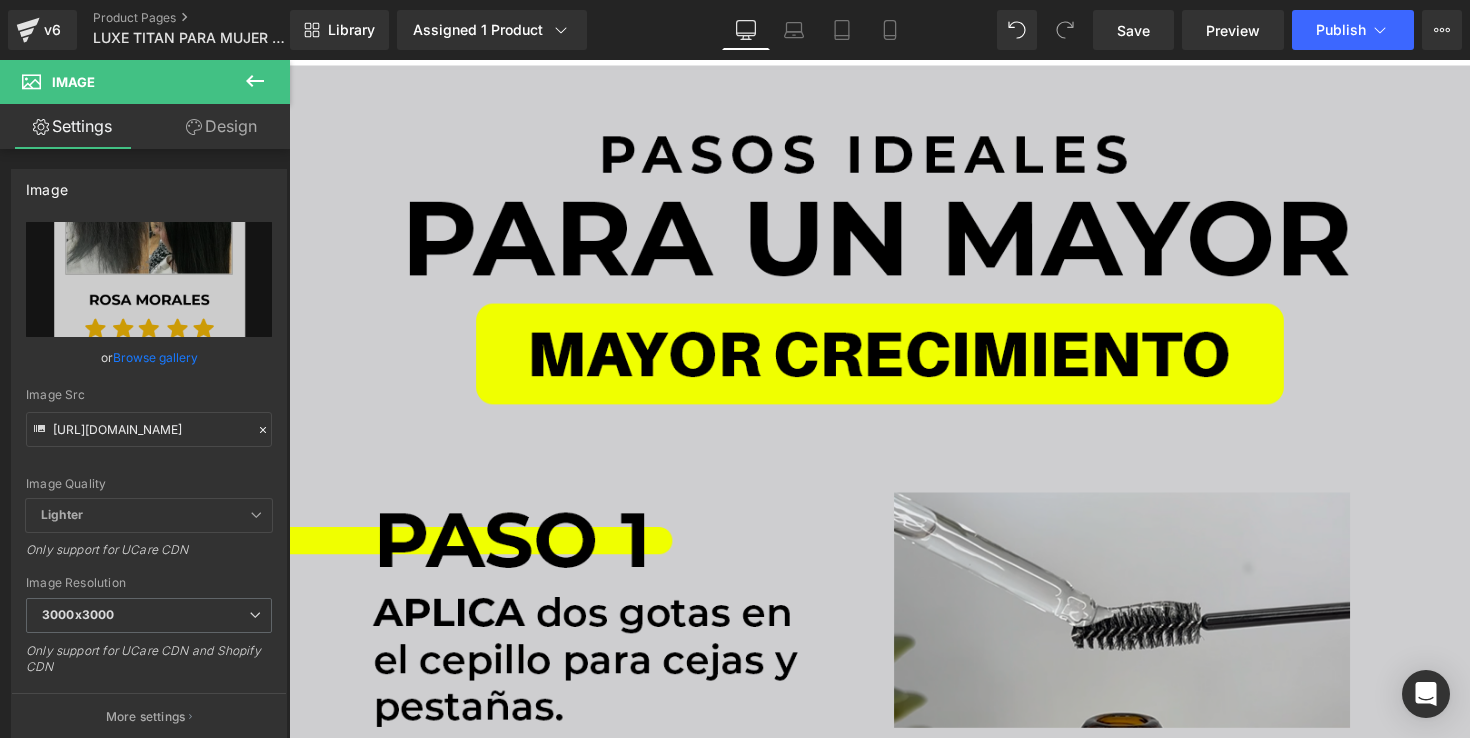 click at bounding box center (894, 973) 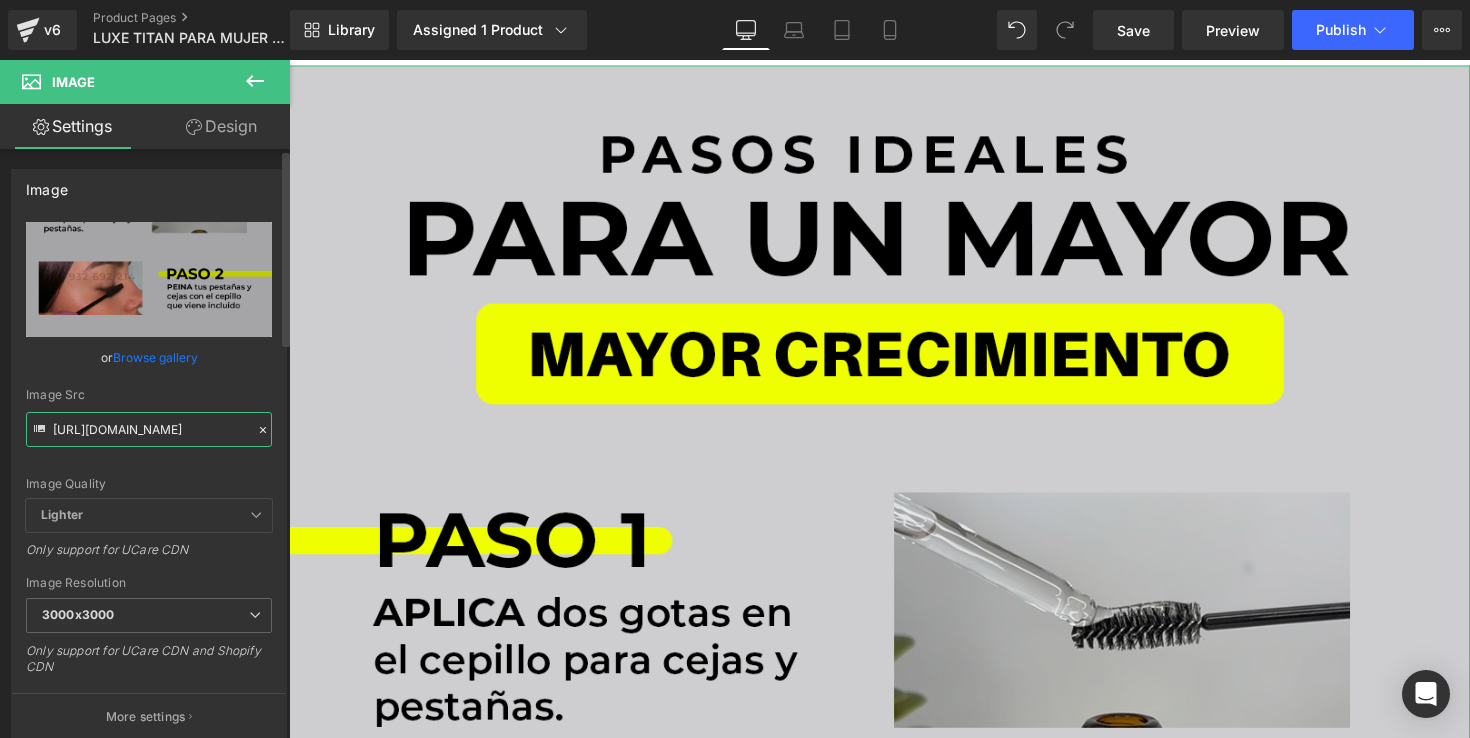 click on "[URL][DOMAIN_NAME]" at bounding box center [149, 429] 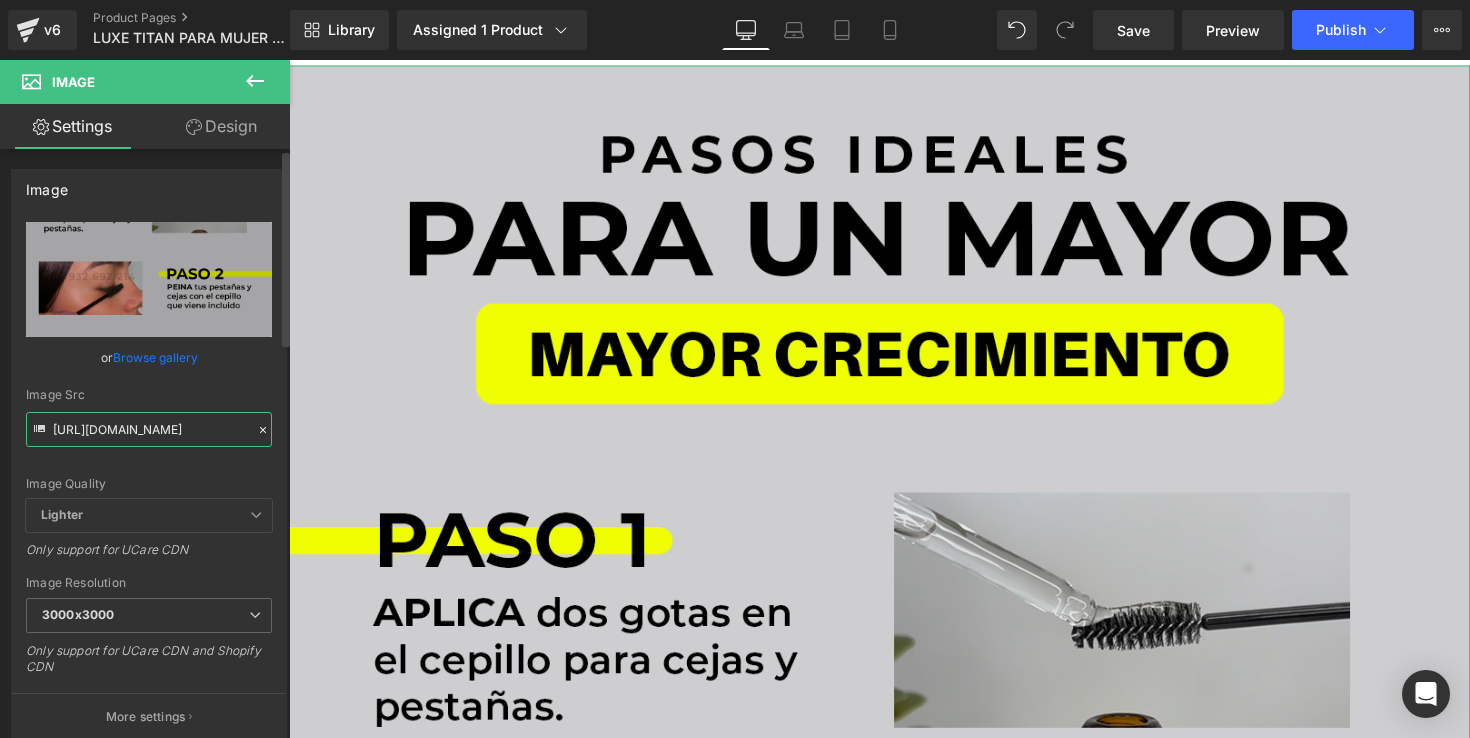click on "[URL][DOMAIN_NAME]" at bounding box center (149, 429) 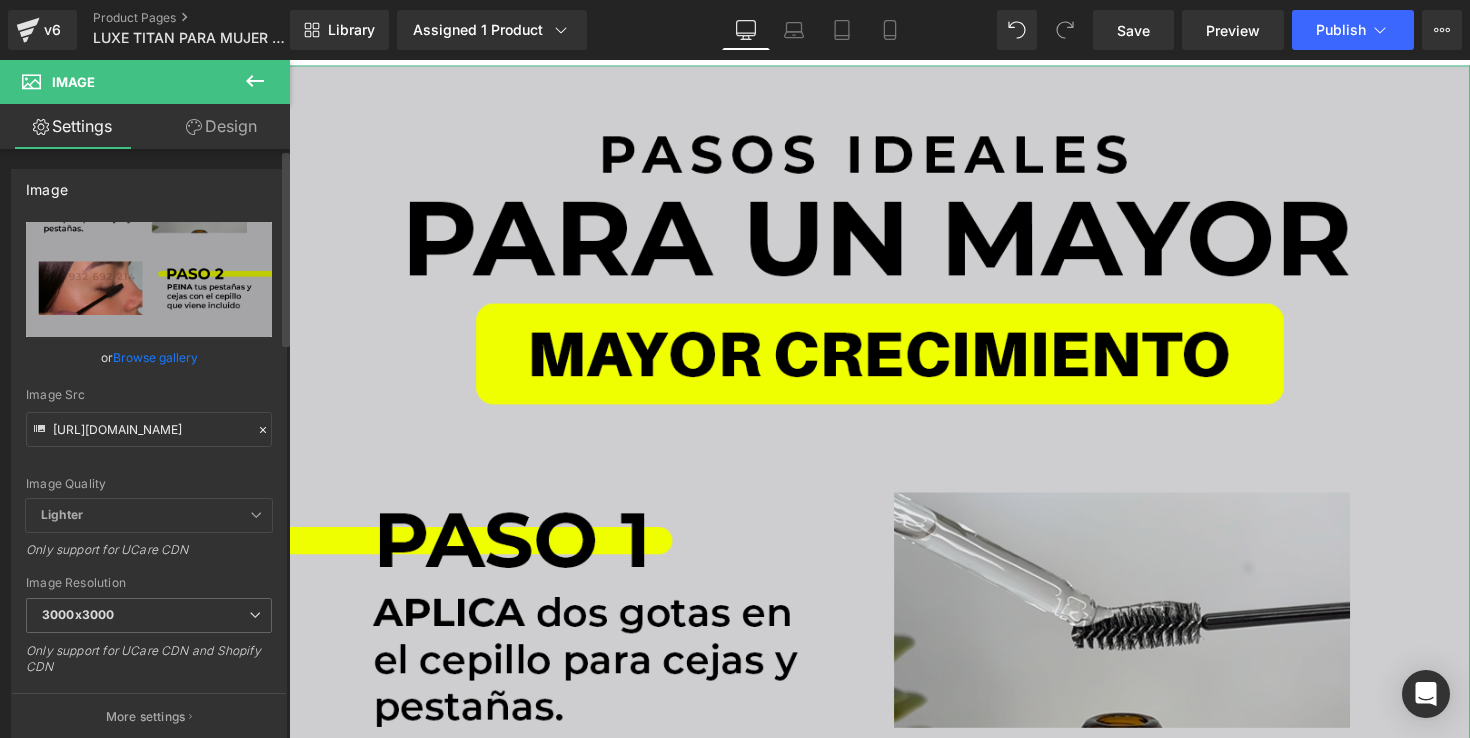scroll, scrollTop: 0, scrollLeft: 0, axis: both 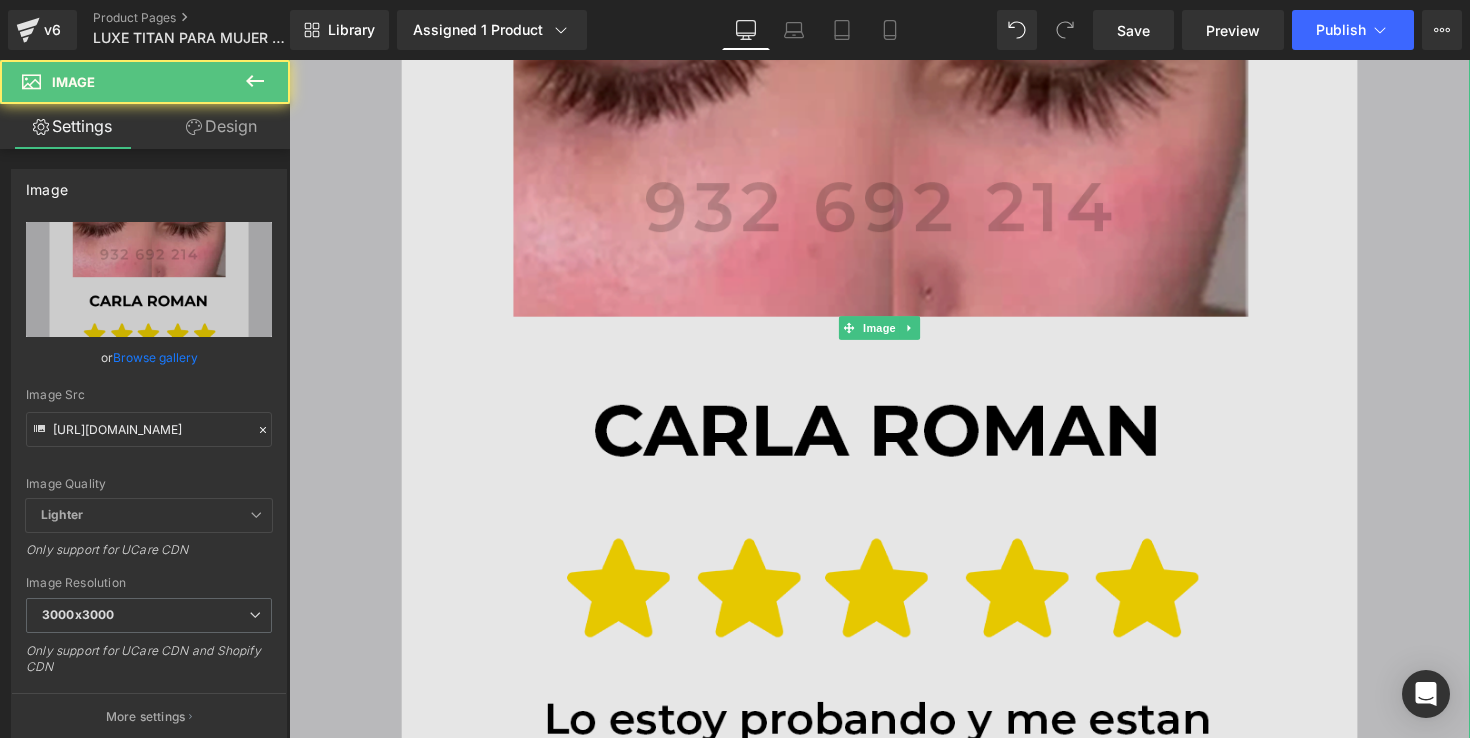 click at bounding box center [894, 334] 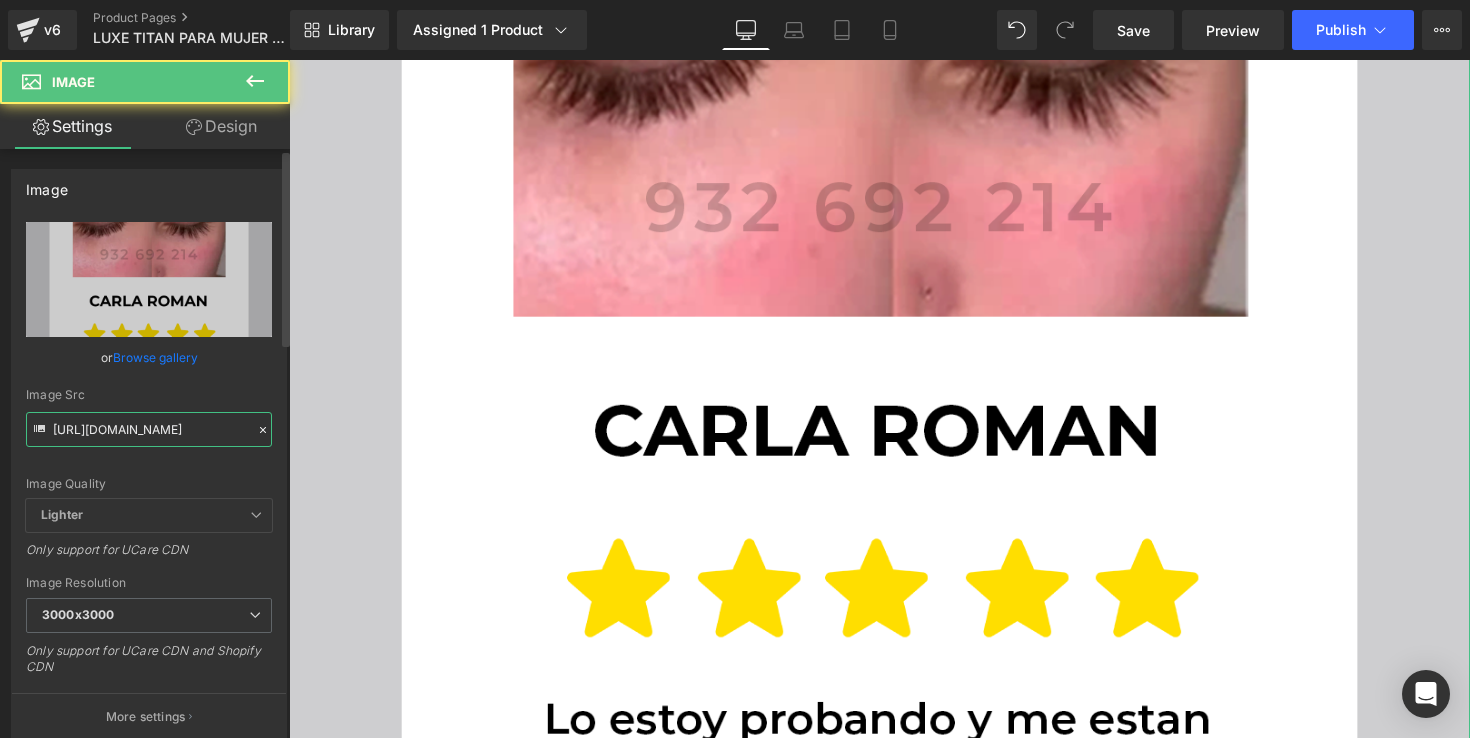 click on "[URL][DOMAIN_NAME]" at bounding box center [149, 429] 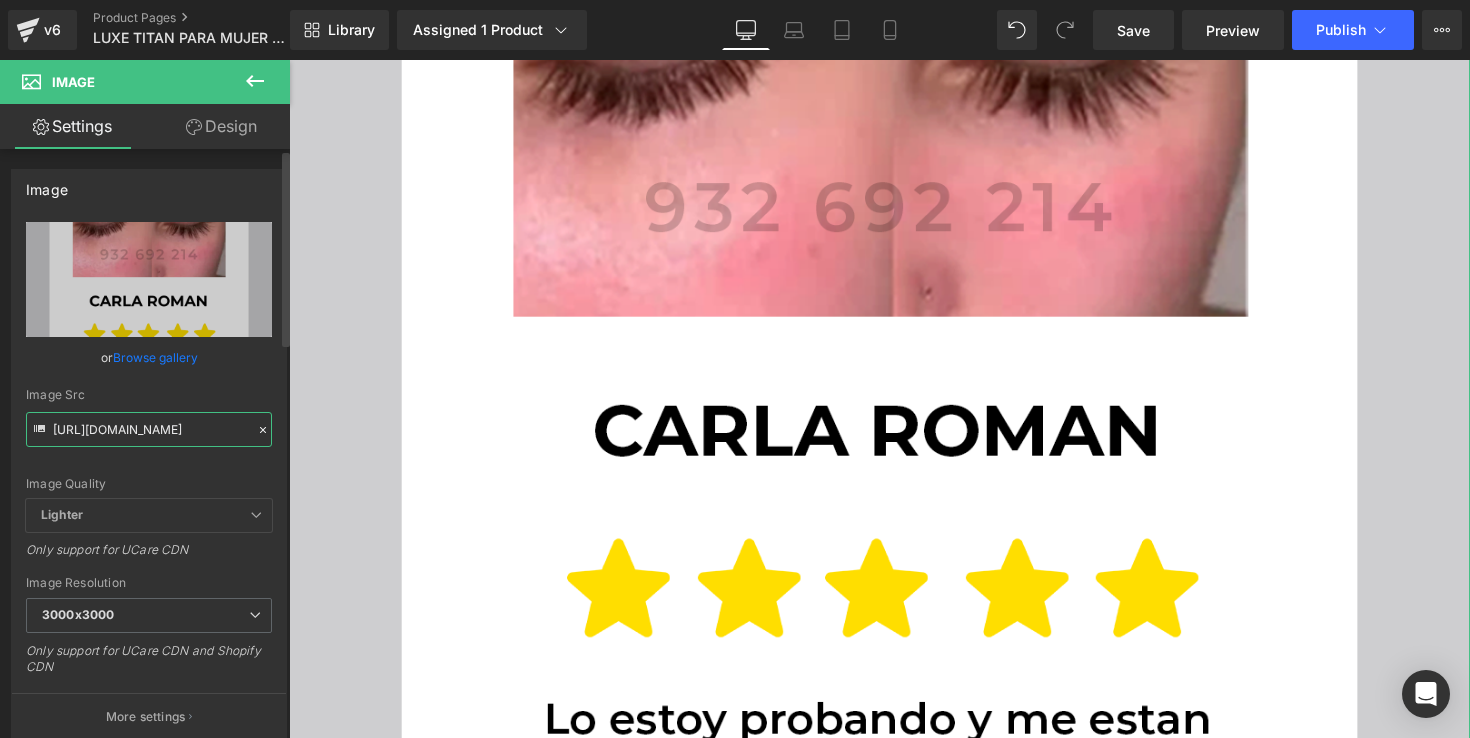 click on "[URL][DOMAIN_NAME]" at bounding box center [149, 429] 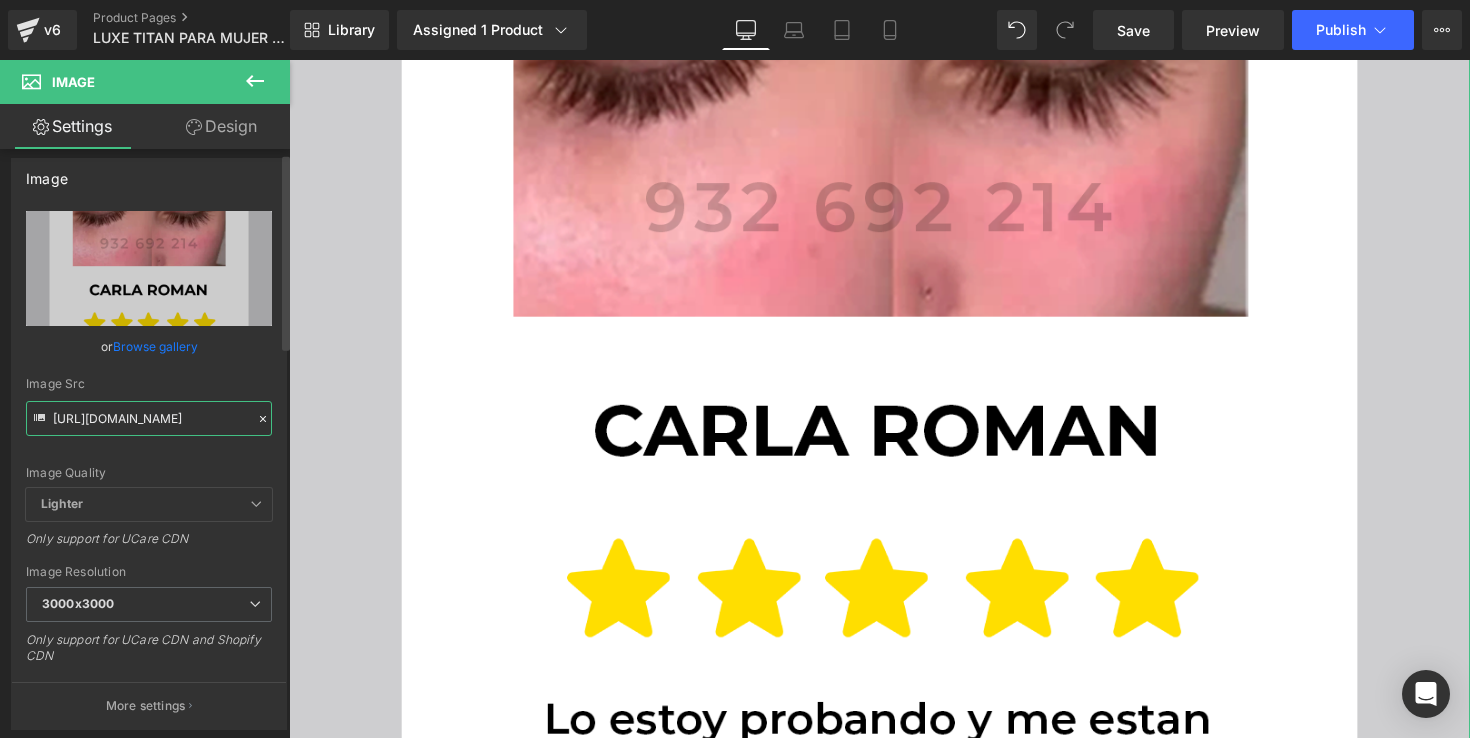 scroll, scrollTop: 0, scrollLeft: 35, axis: horizontal 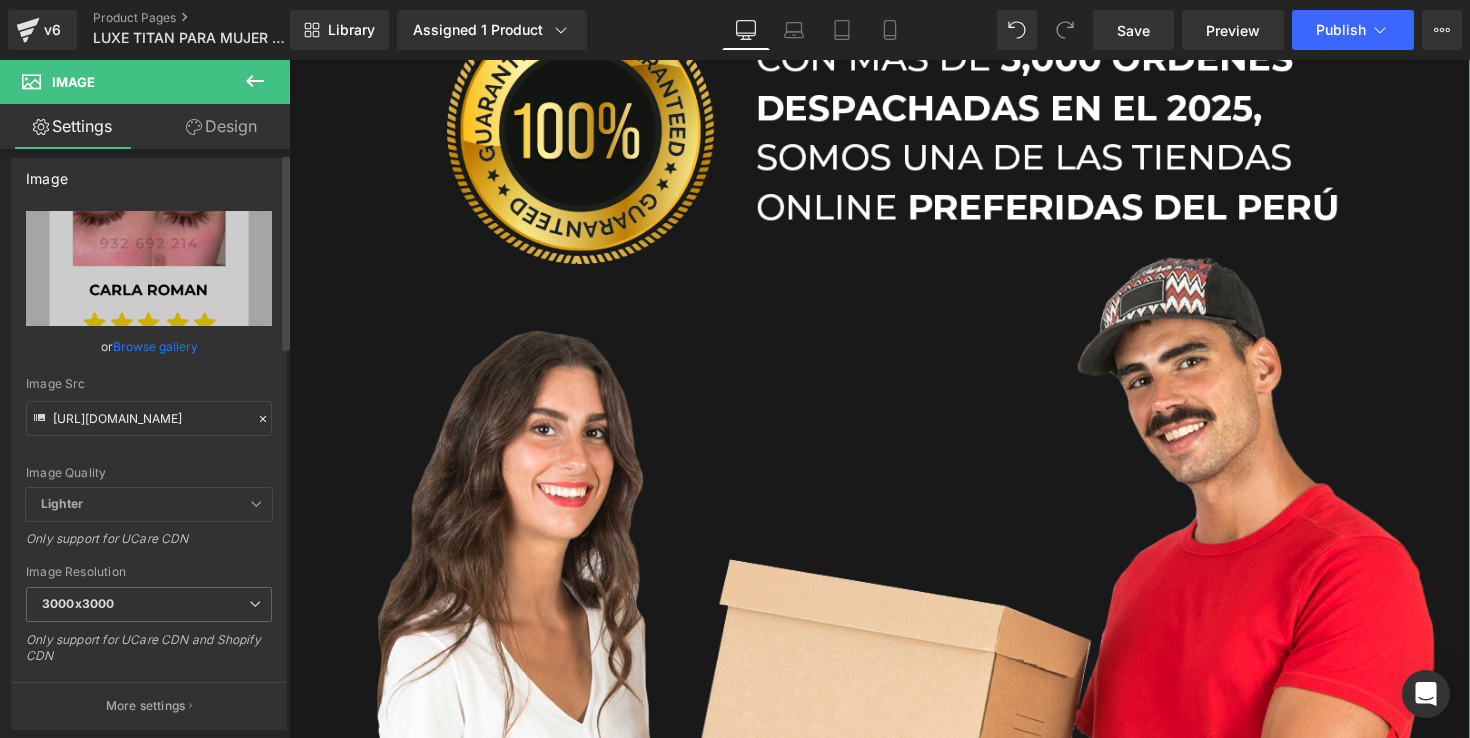 click on "Image Src" at bounding box center (149, 384) 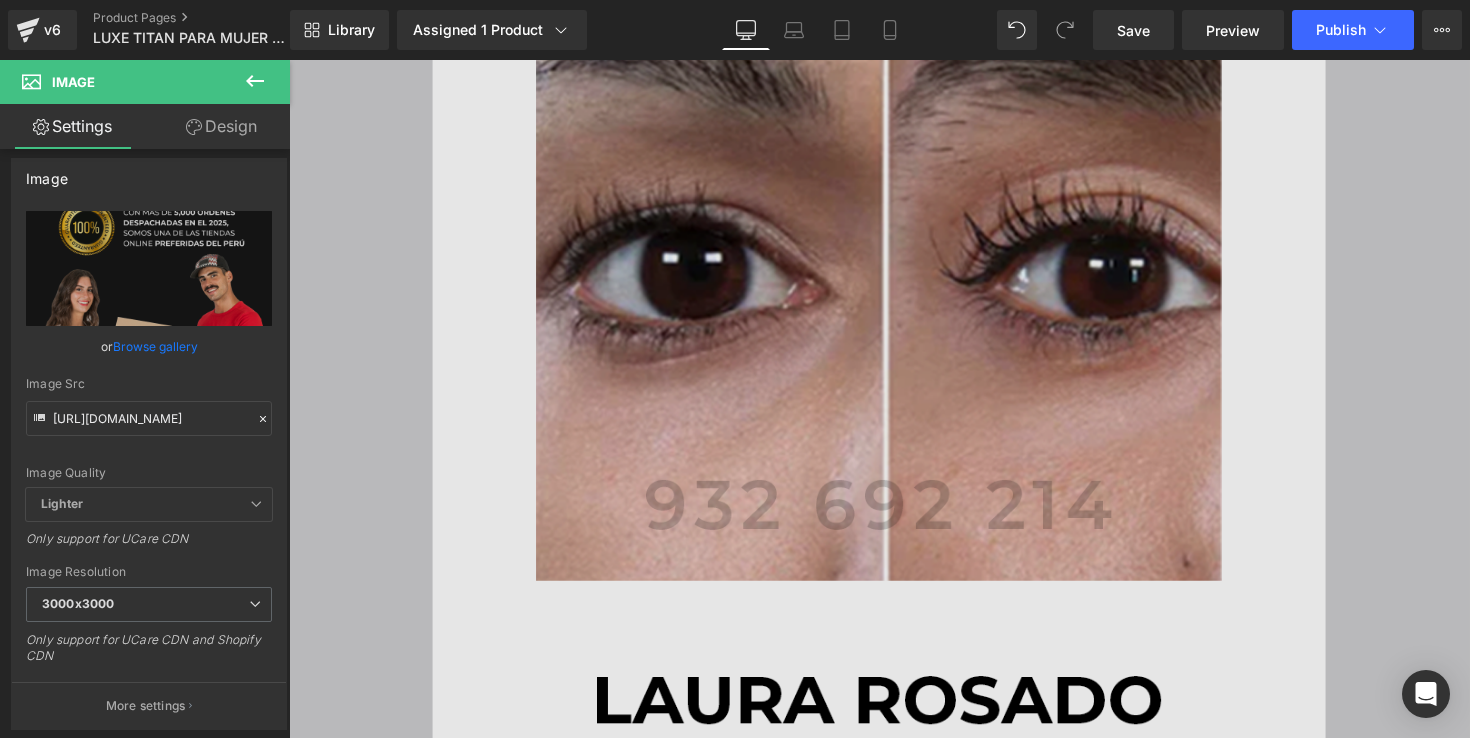 scroll, scrollTop: 13280, scrollLeft: 0, axis: vertical 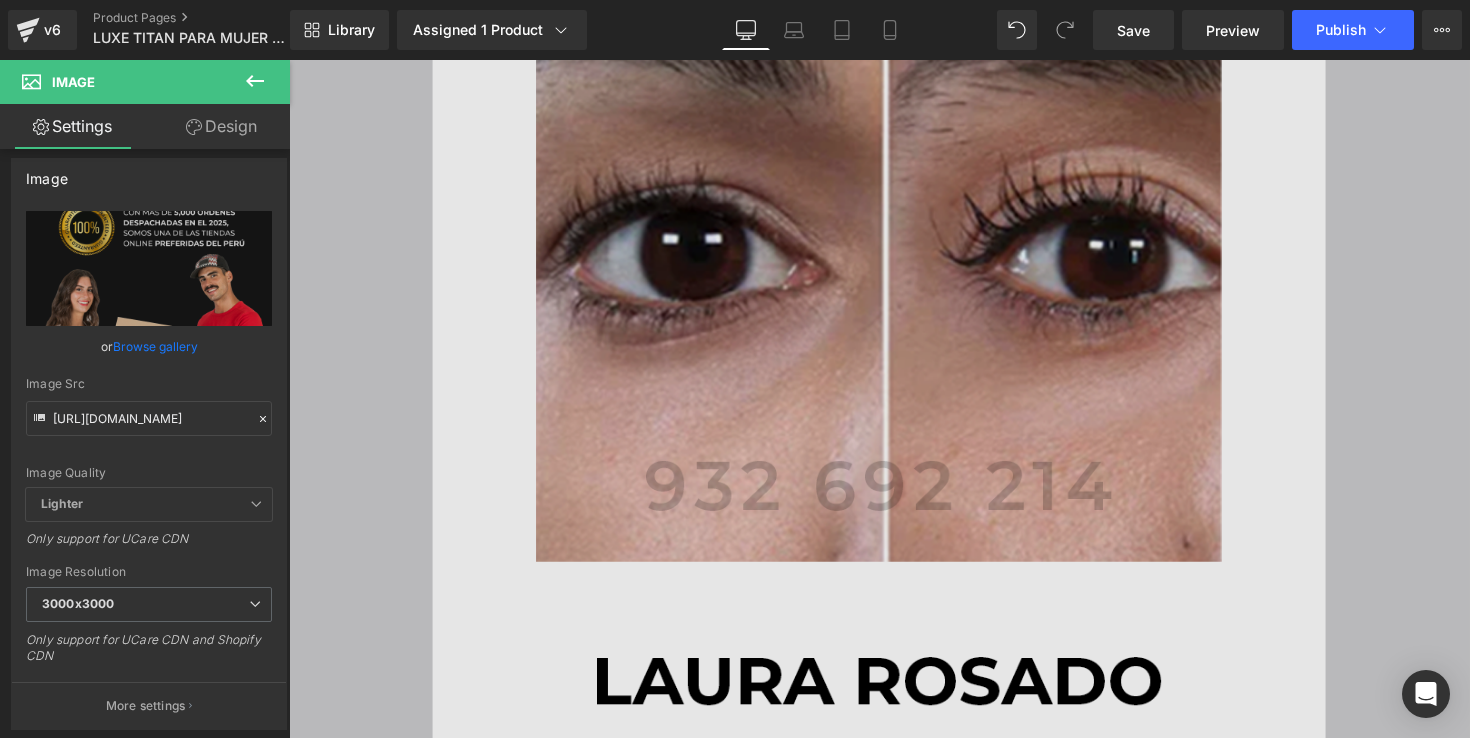click at bounding box center [894, 692] 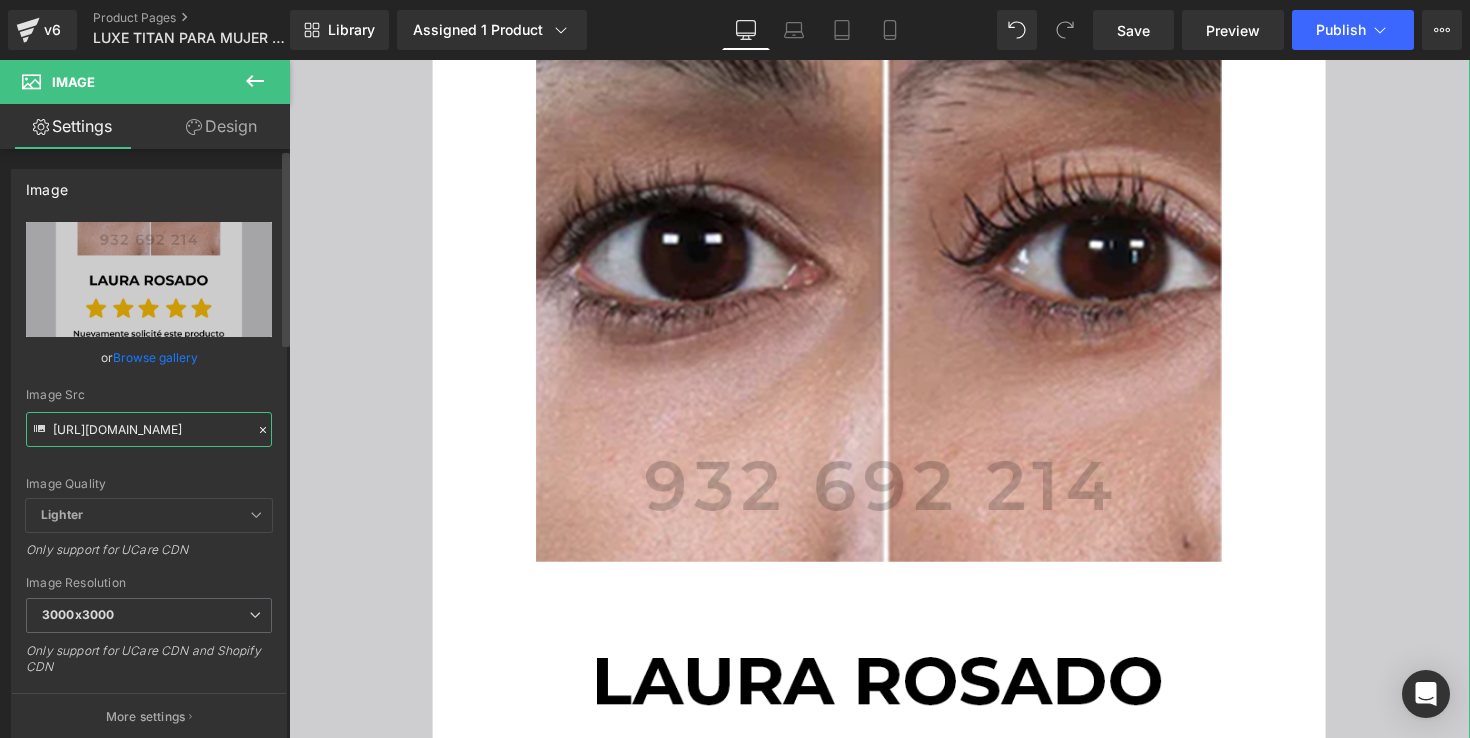 click on "[URL][DOMAIN_NAME]" at bounding box center [149, 429] 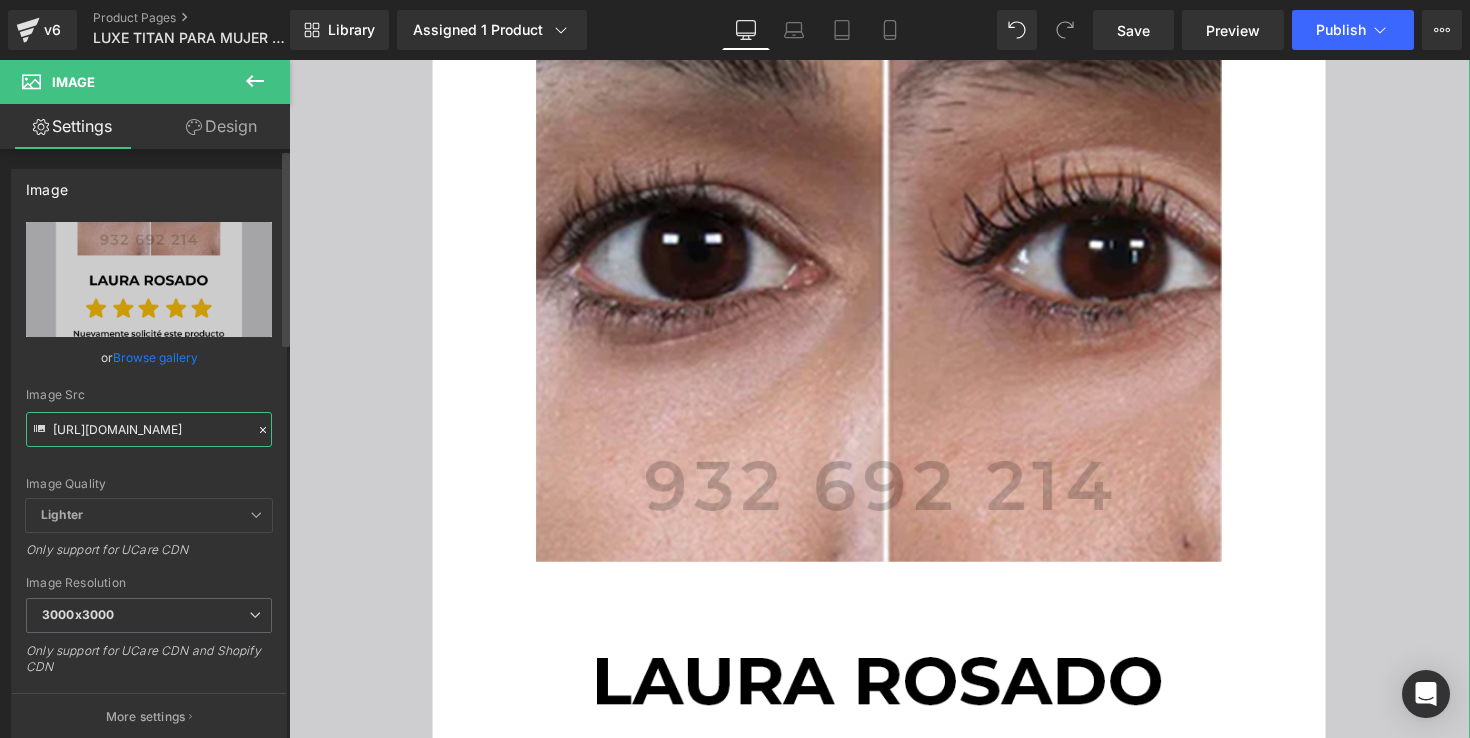 click on "[URL][DOMAIN_NAME]" at bounding box center (149, 429) 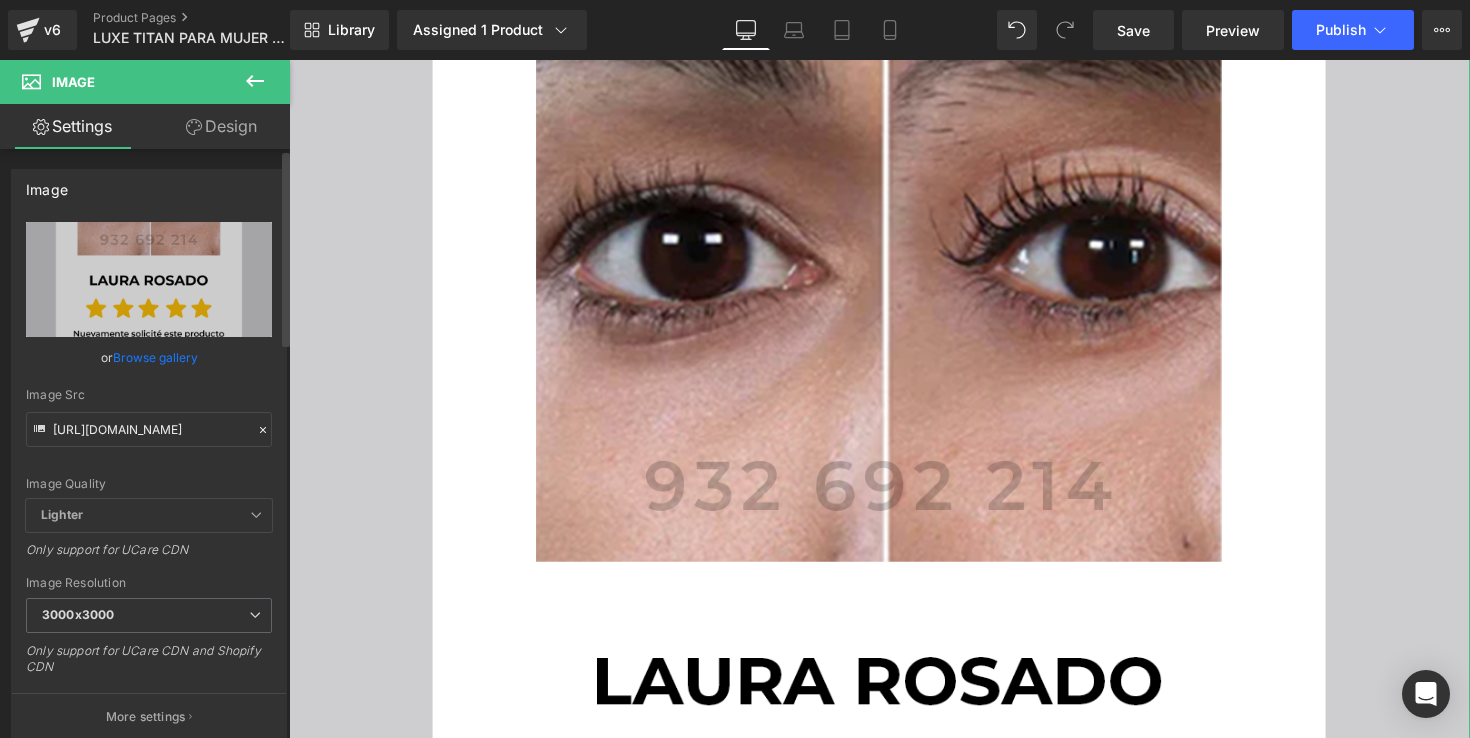 scroll, scrollTop: 0, scrollLeft: 0, axis: both 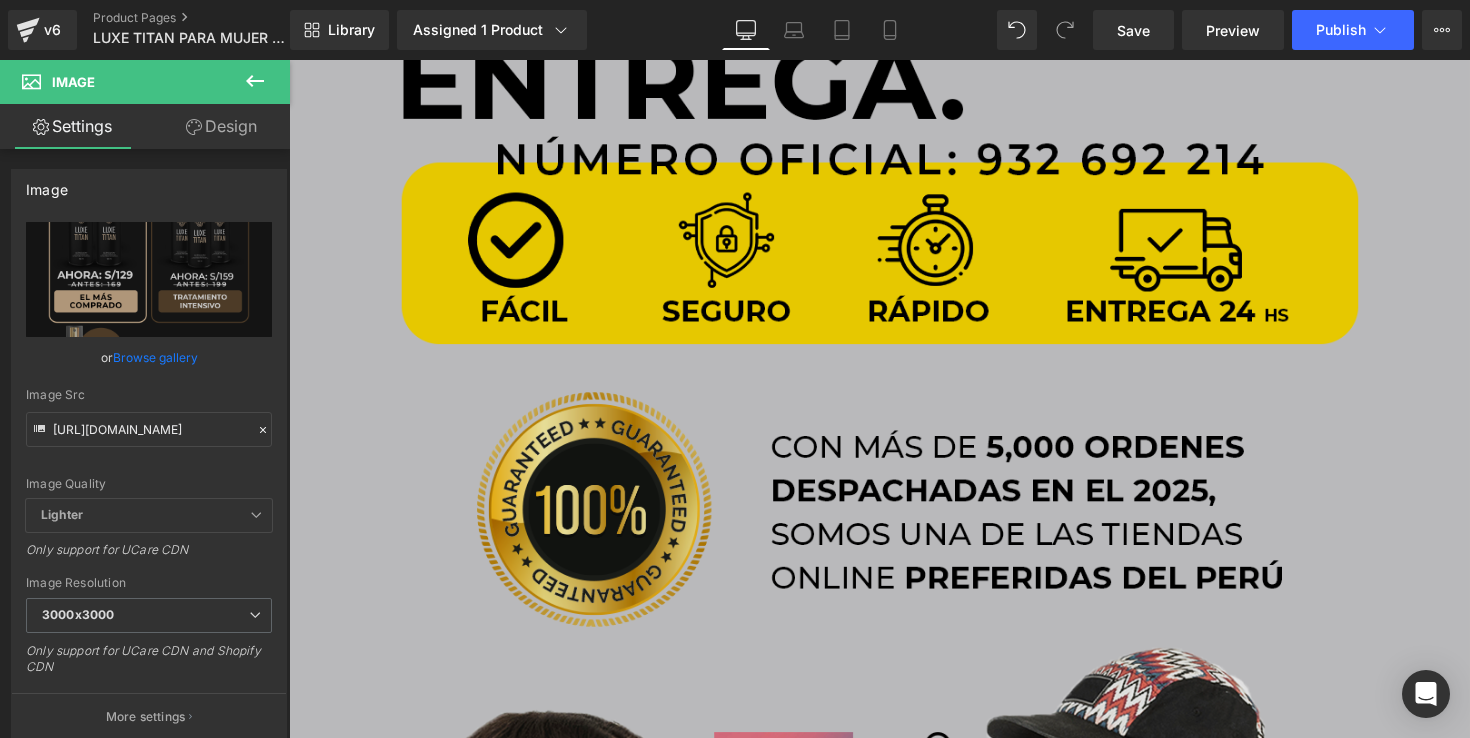 click at bounding box center [894, 725] 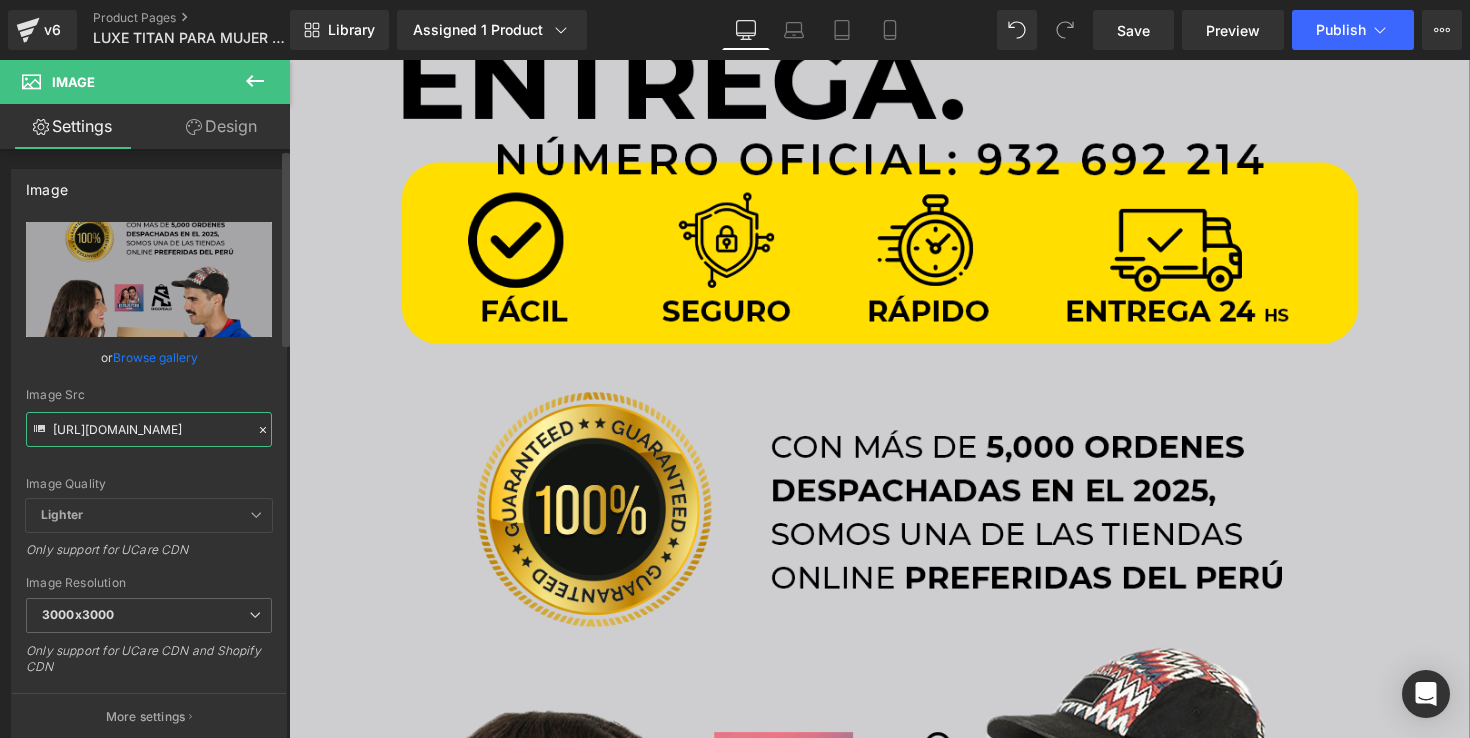 click on "[URL][DOMAIN_NAME]" at bounding box center [149, 429] 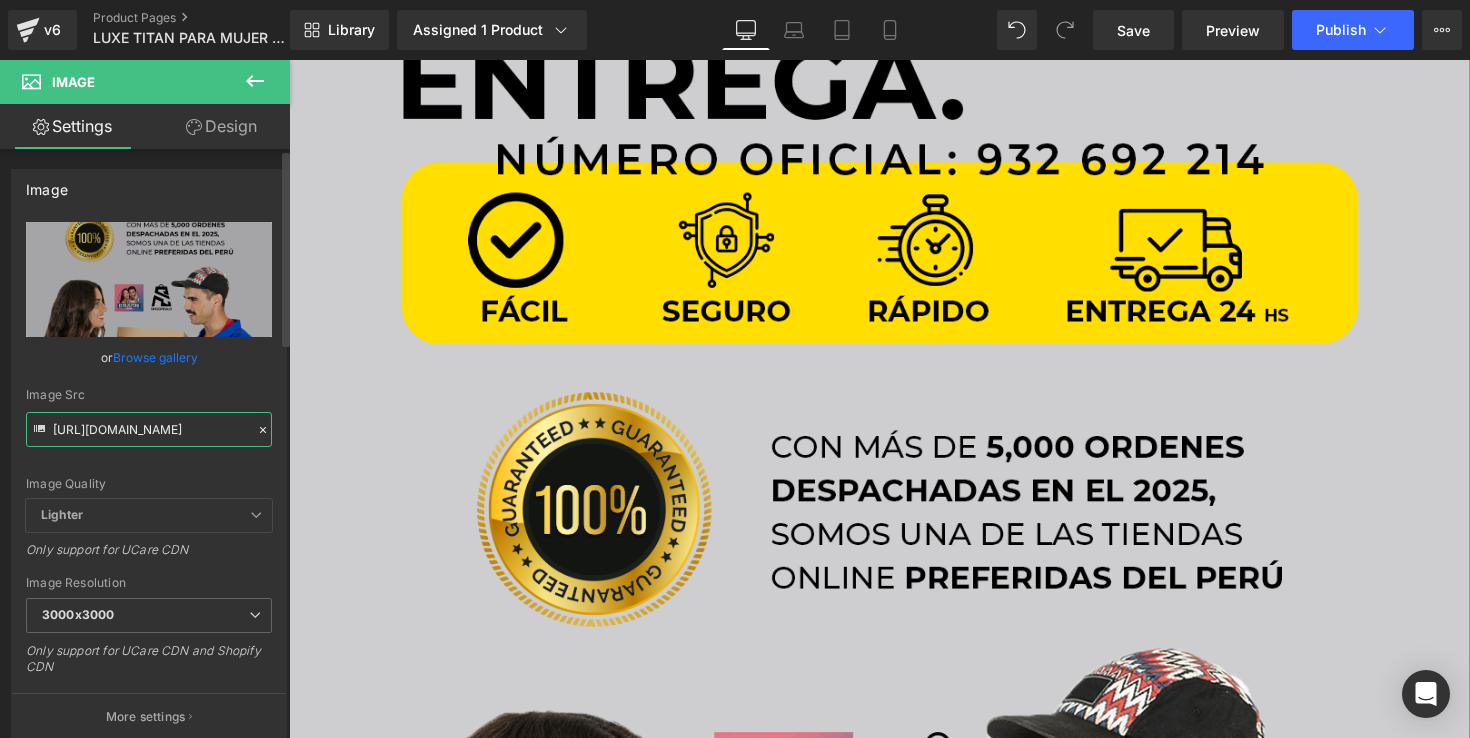 click on "[URL][DOMAIN_NAME]" at bounding box center [149, 429] 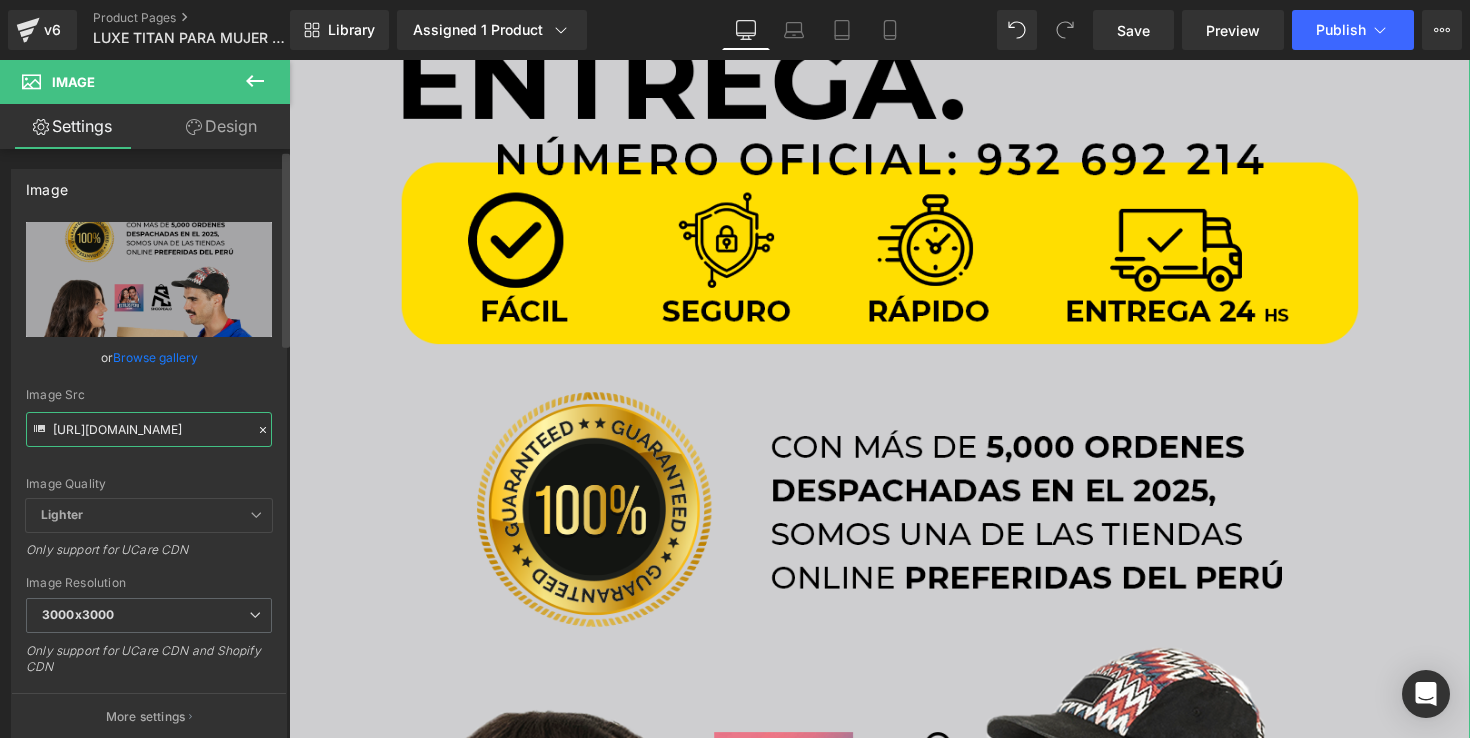 scroll, scrollTop: 2, scrollLeft: 0, axis: vertical 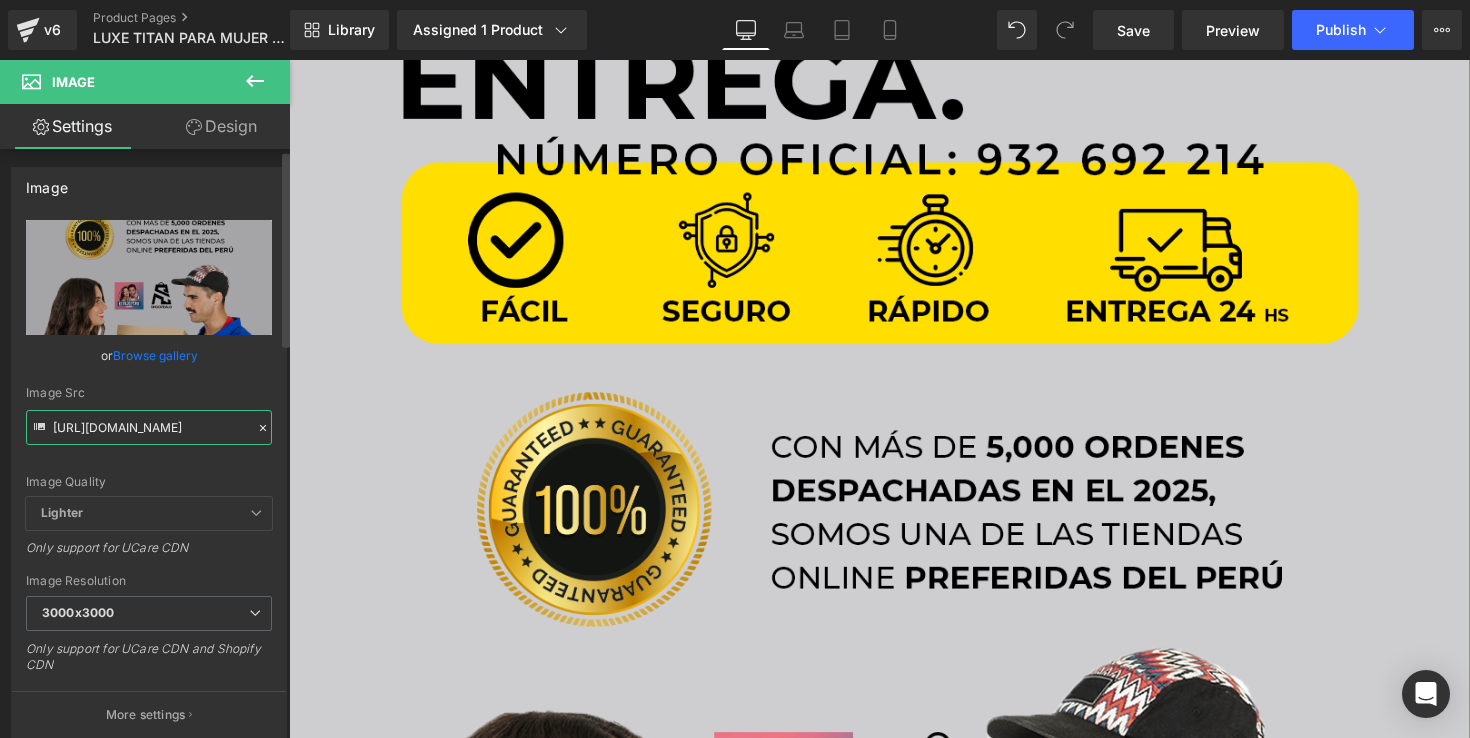 paste on "Y7HxnznD/LUXC-8" 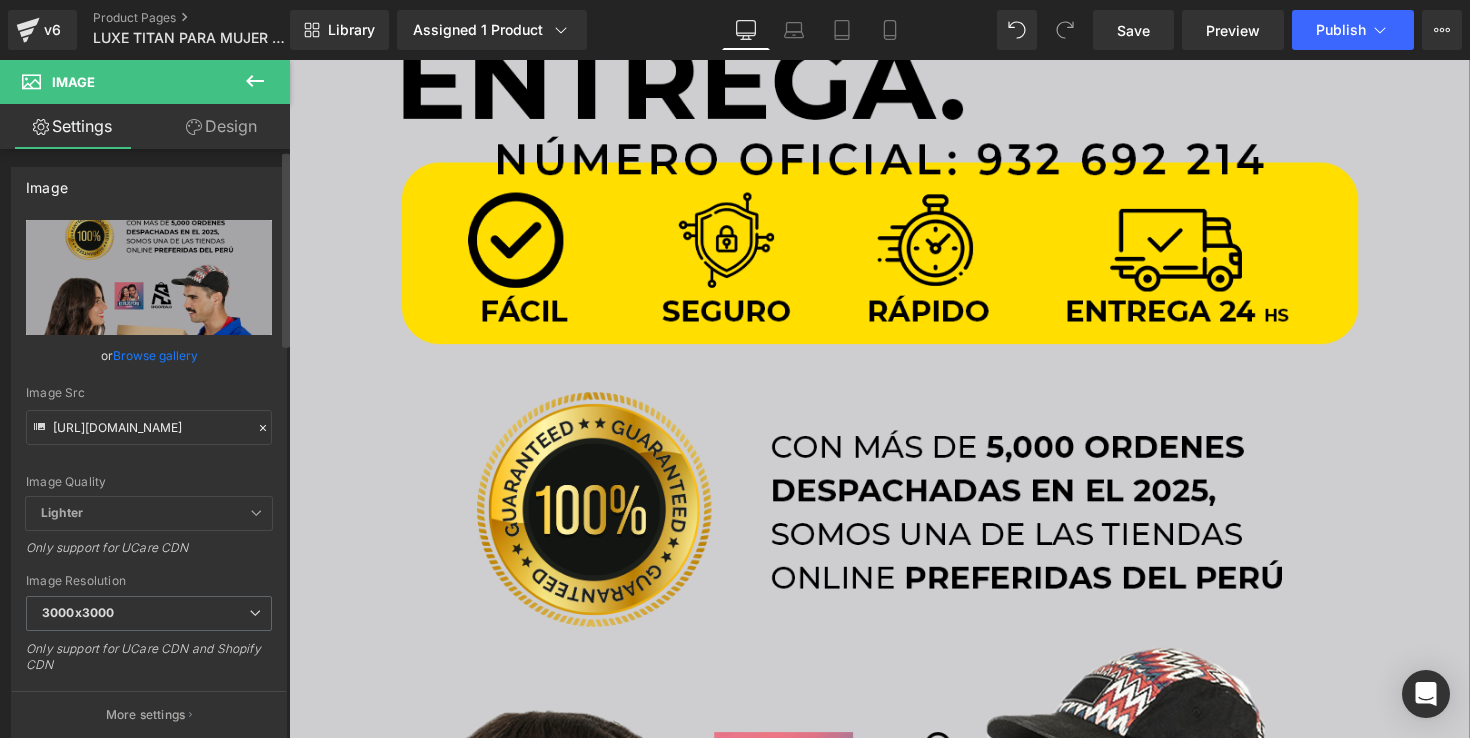 click on "Image Src [URL][DOMAIN_NAME]" at bounding box center (149, 415) 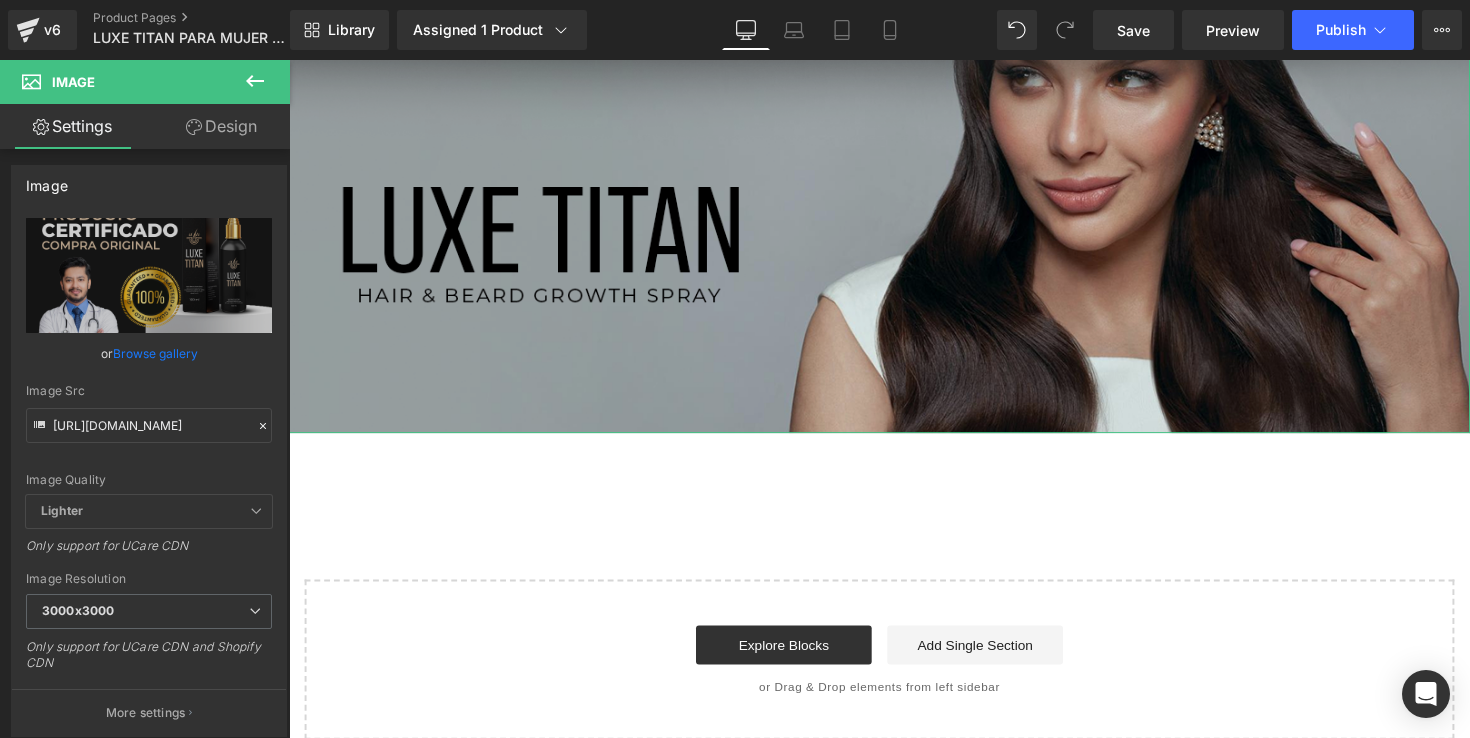 scroll, scrollTop: 16334, scrollLeft: 0, axis: vertical 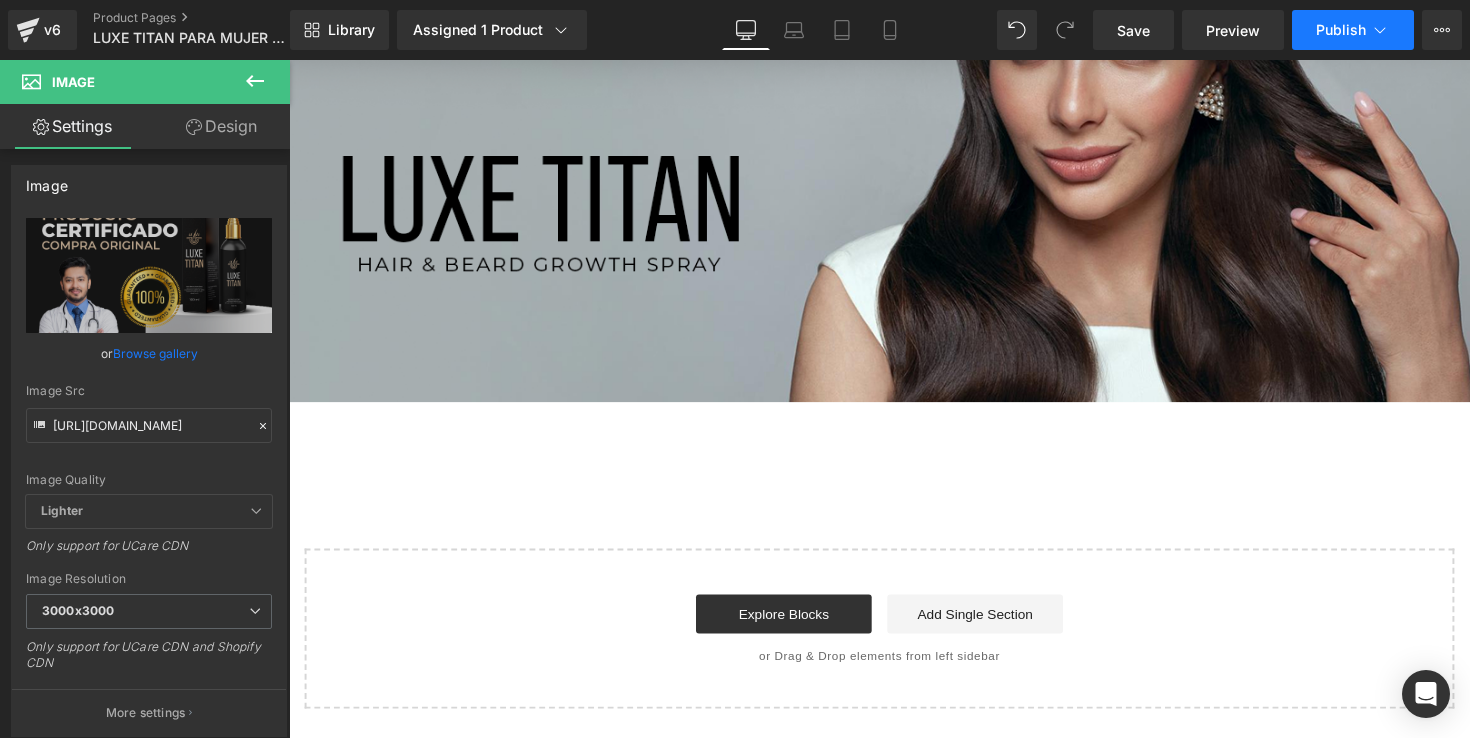 click on "Publish" at bounding box center (1353, 30) 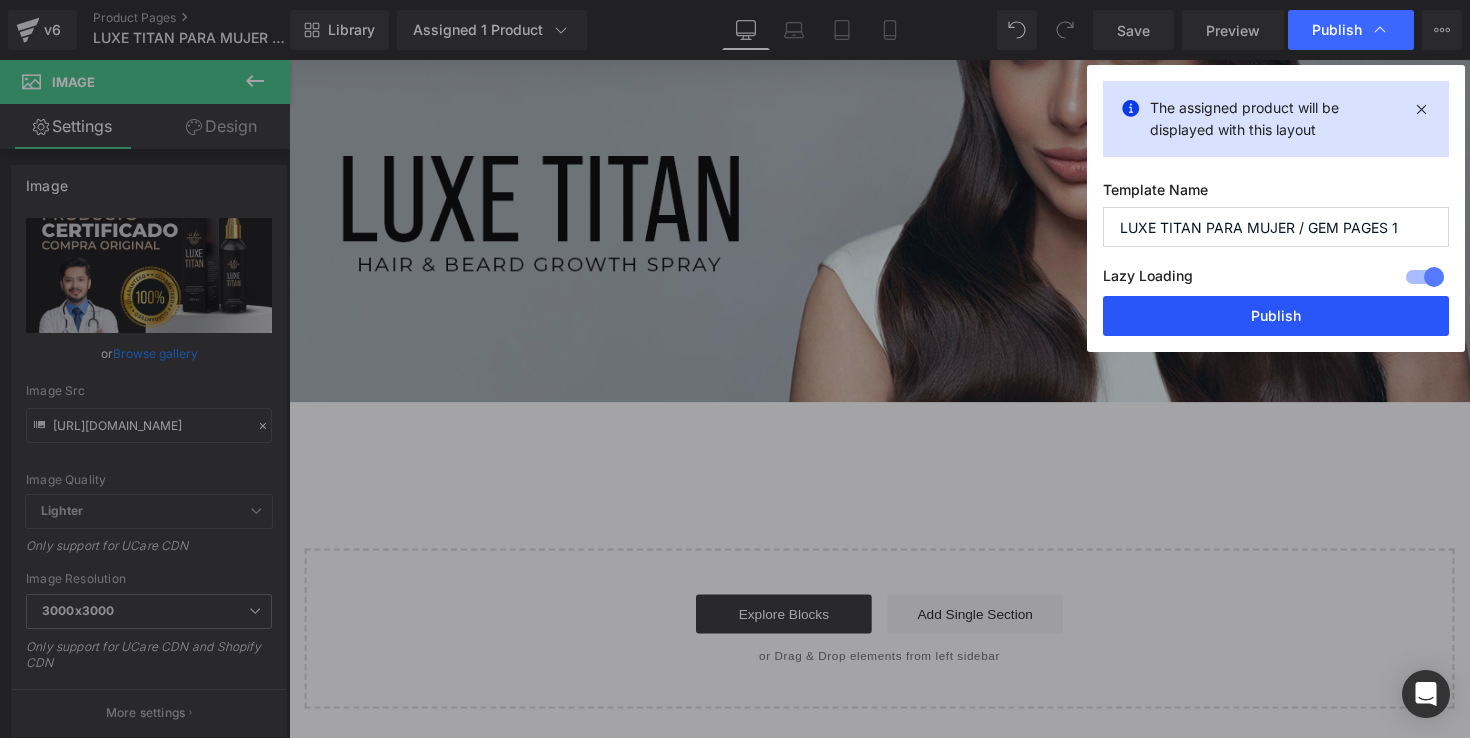 click on "Publish" at bounding box center (1276, 316) 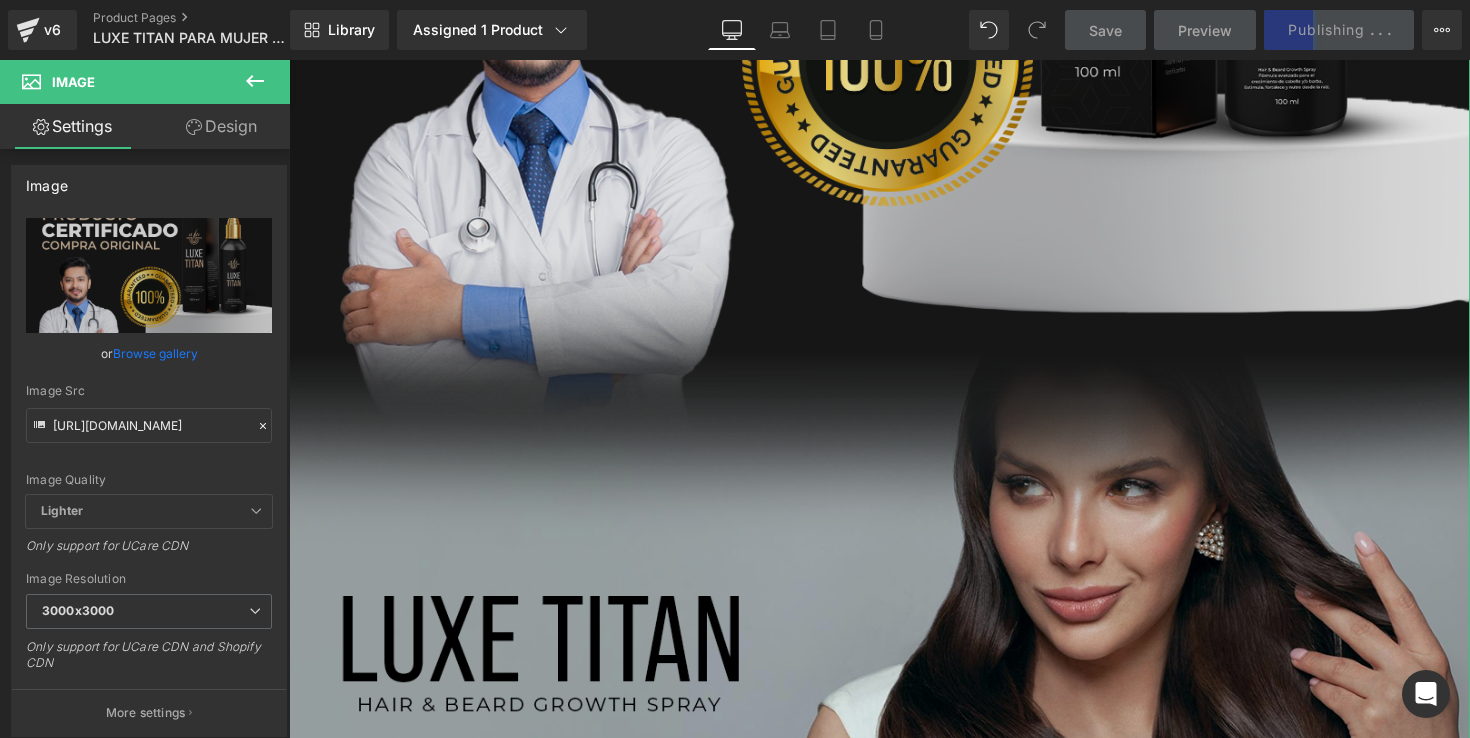 scroll, scrollTop: 15881, scrollLeft: 0, axis: vertical 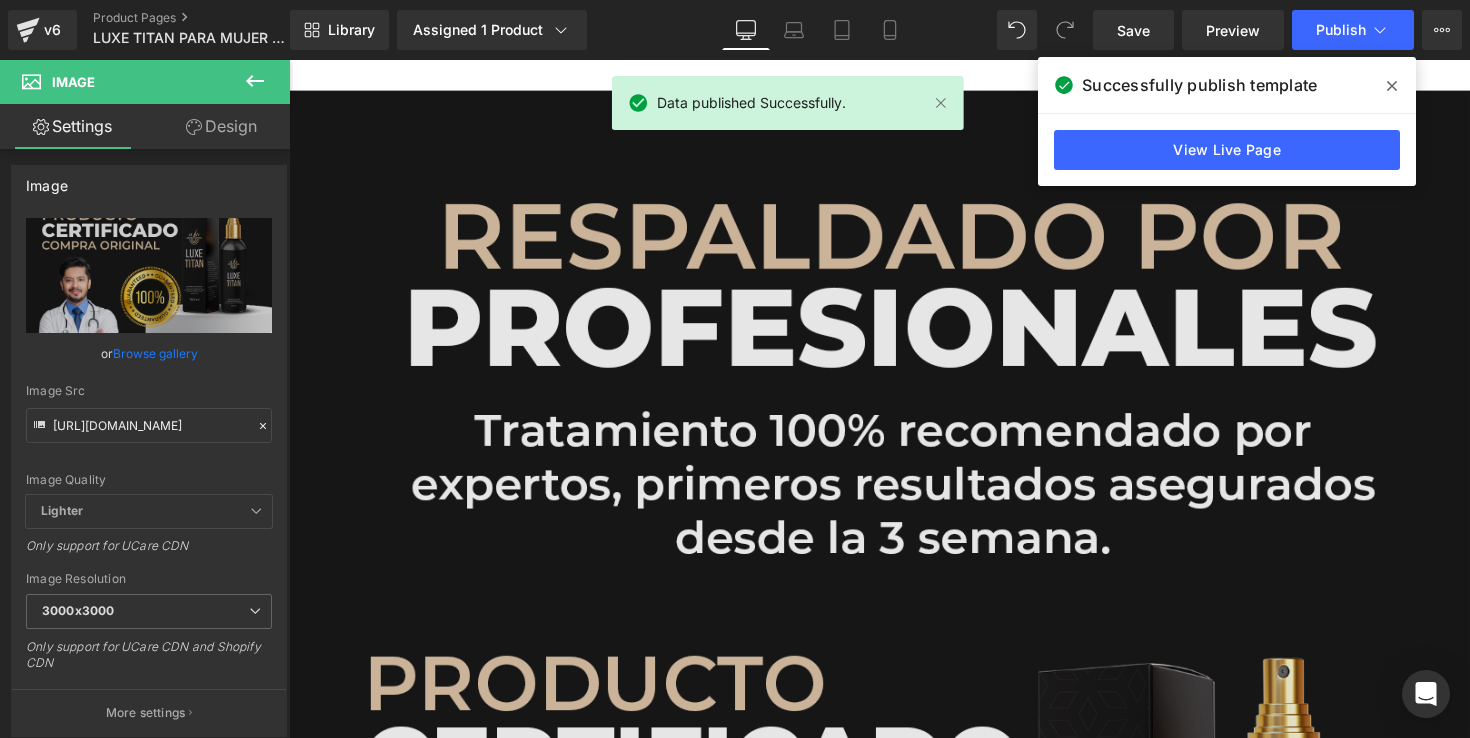 click at bounding box center (894, 998) 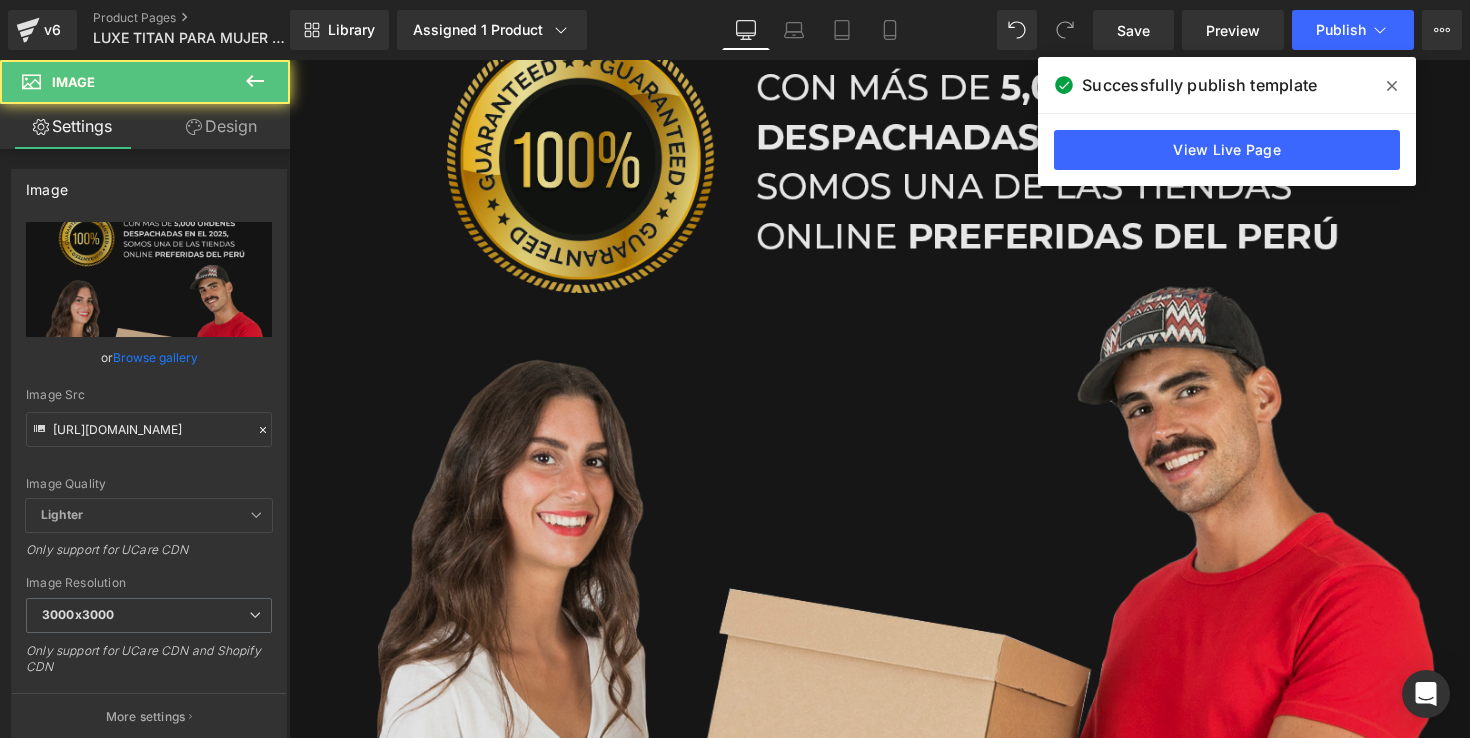 click at bounding box center (894, 363) 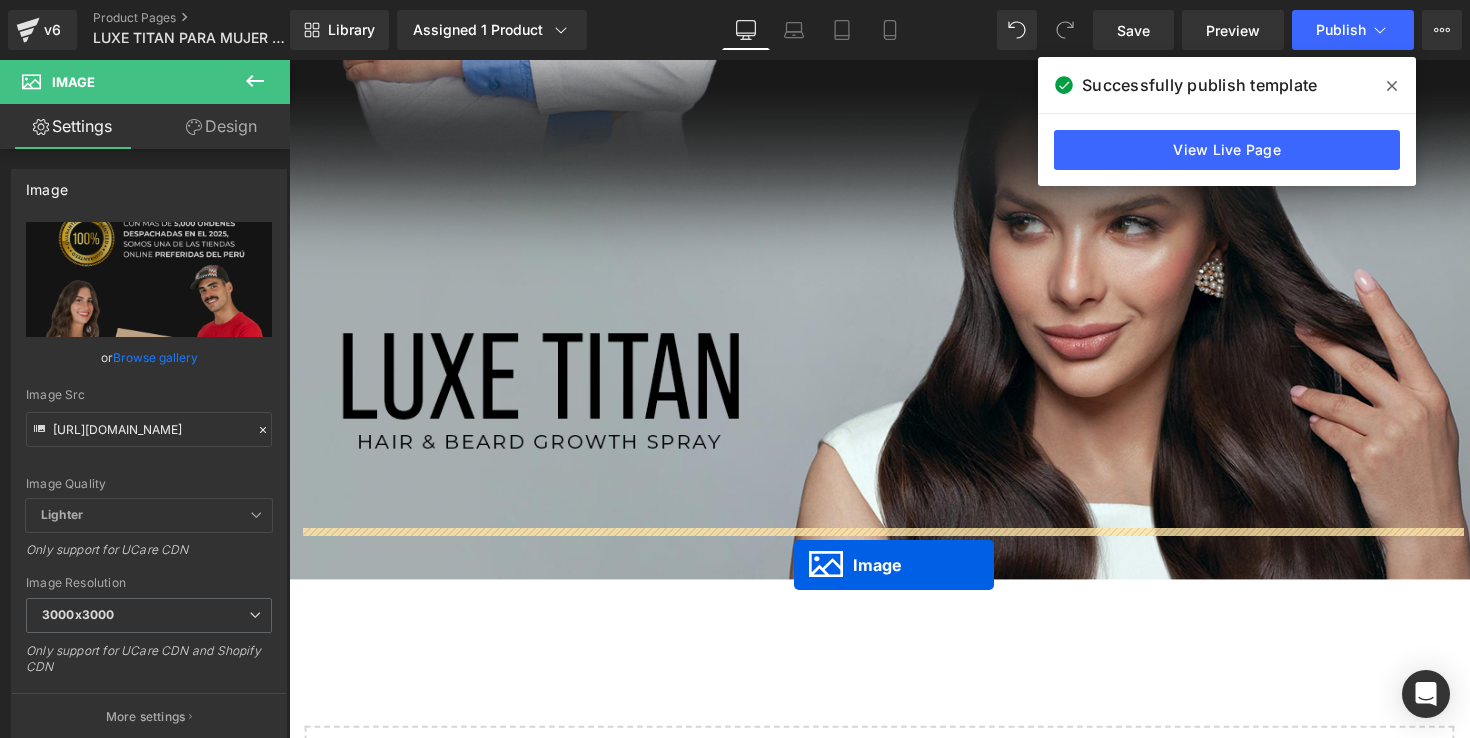 scroll, scrollTop: 14569, scrollLeft: 0, axis: vertical 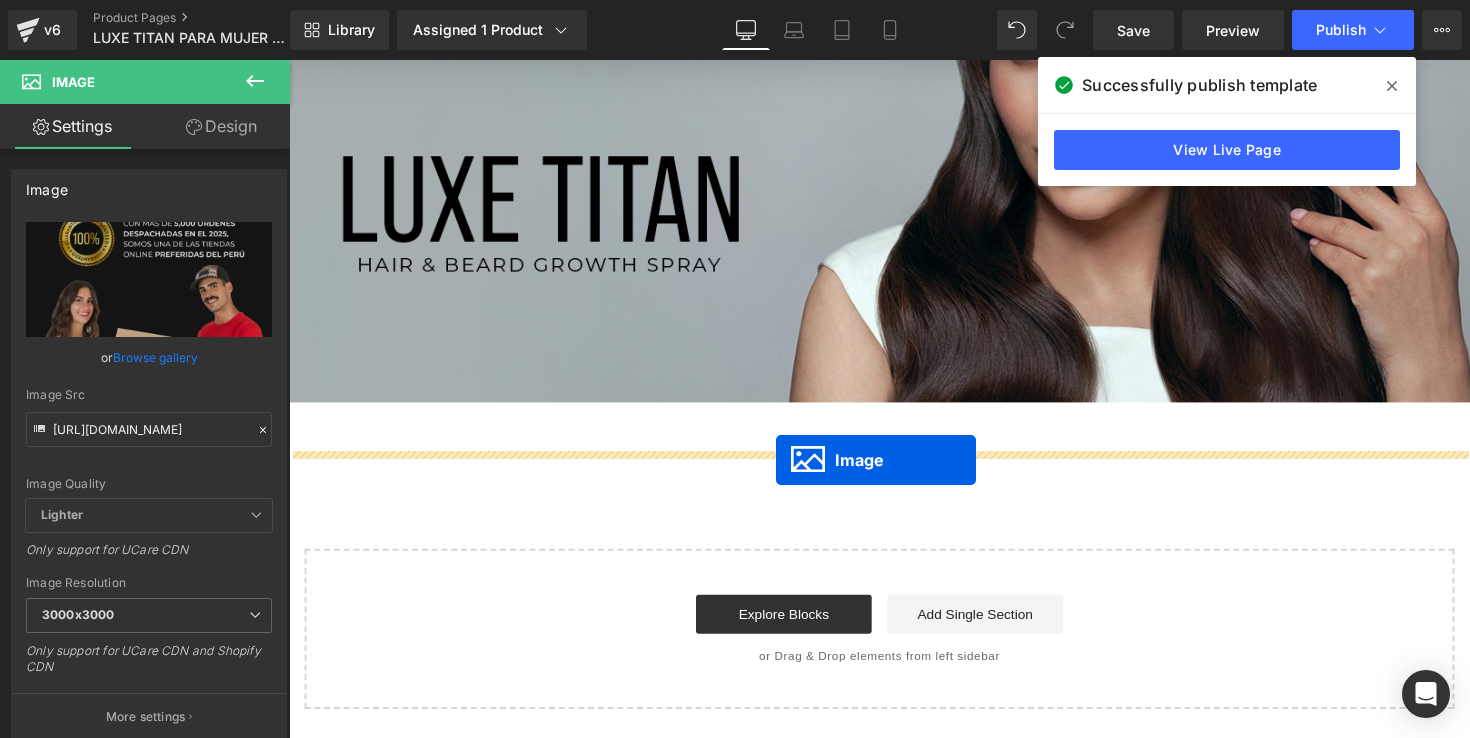 drag, startPoint x: 874, startPoint y: 490, endPoint x: 788, endPoint y: 470, distance: 88.29496 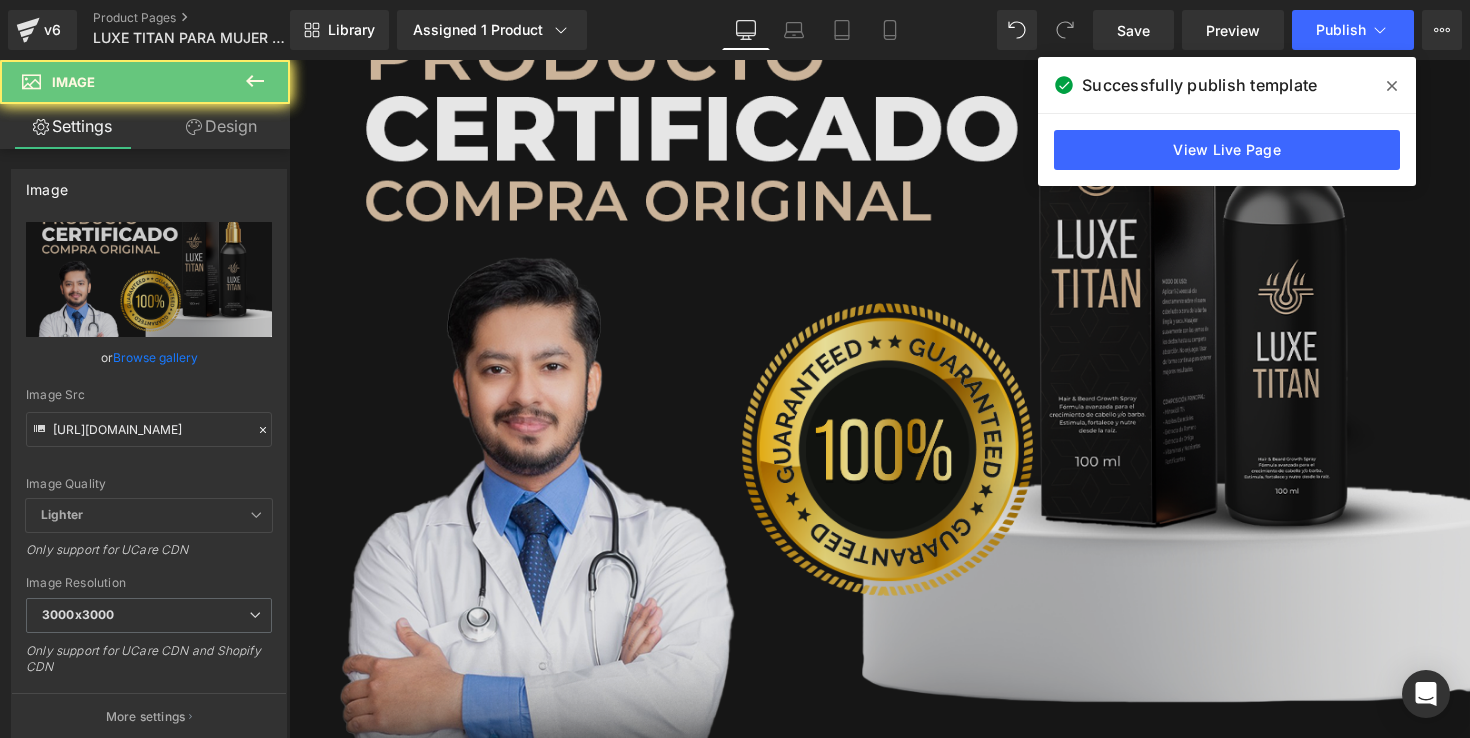 click at bounding box center [894, 352] 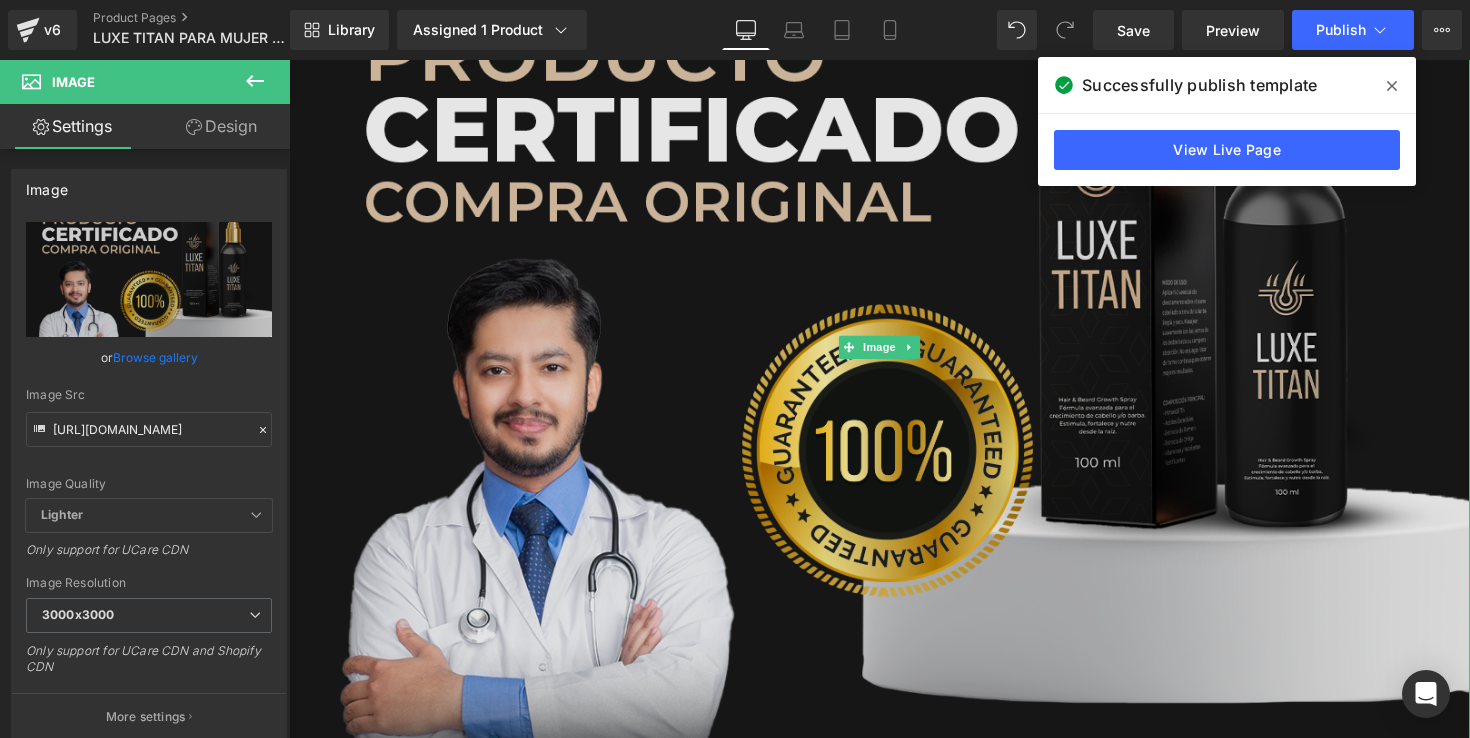 scroll, scrollTop: 13670, scrollLeft: 0, axis: vertical 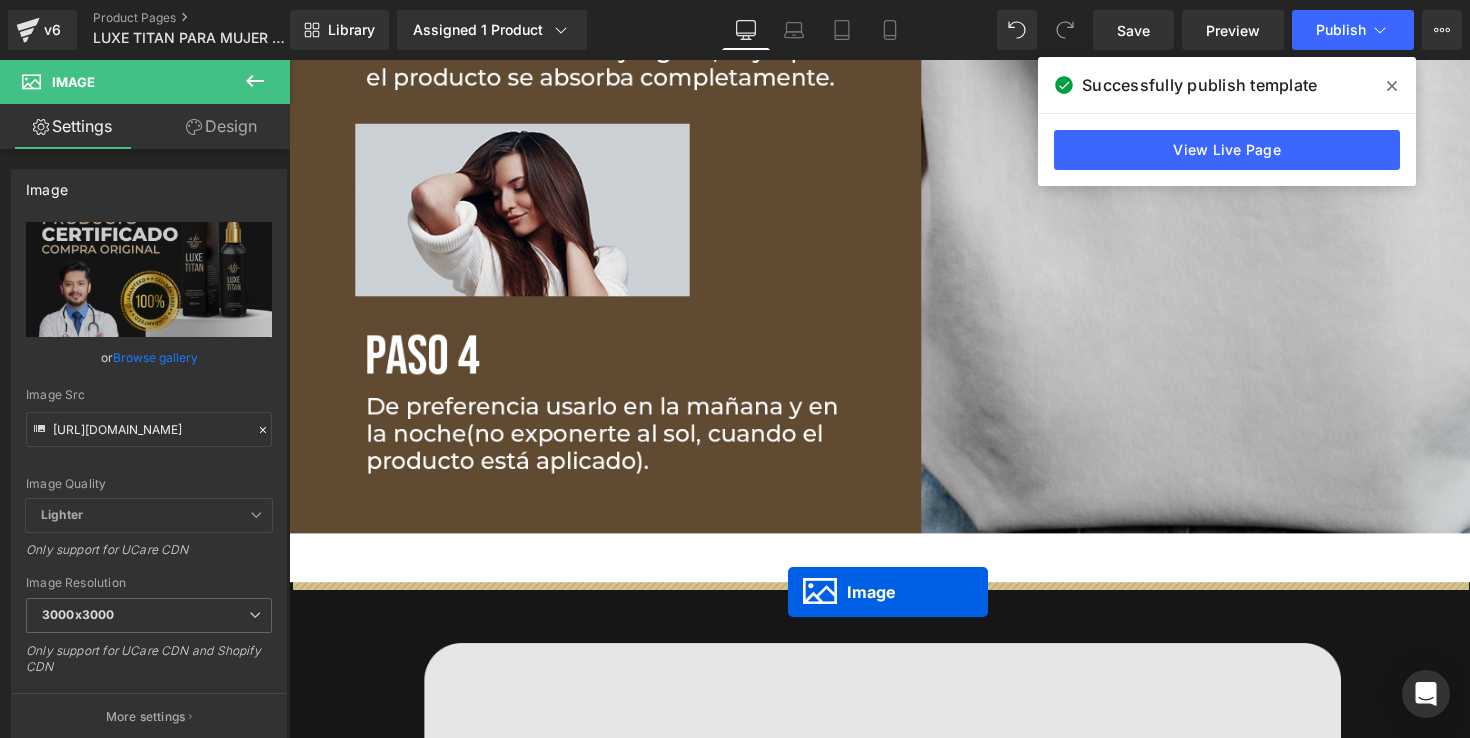 drag, startPoint x: 874, startPoint y: 354, endPoint x: 800, endPoint y: 606, distance: 262.64044 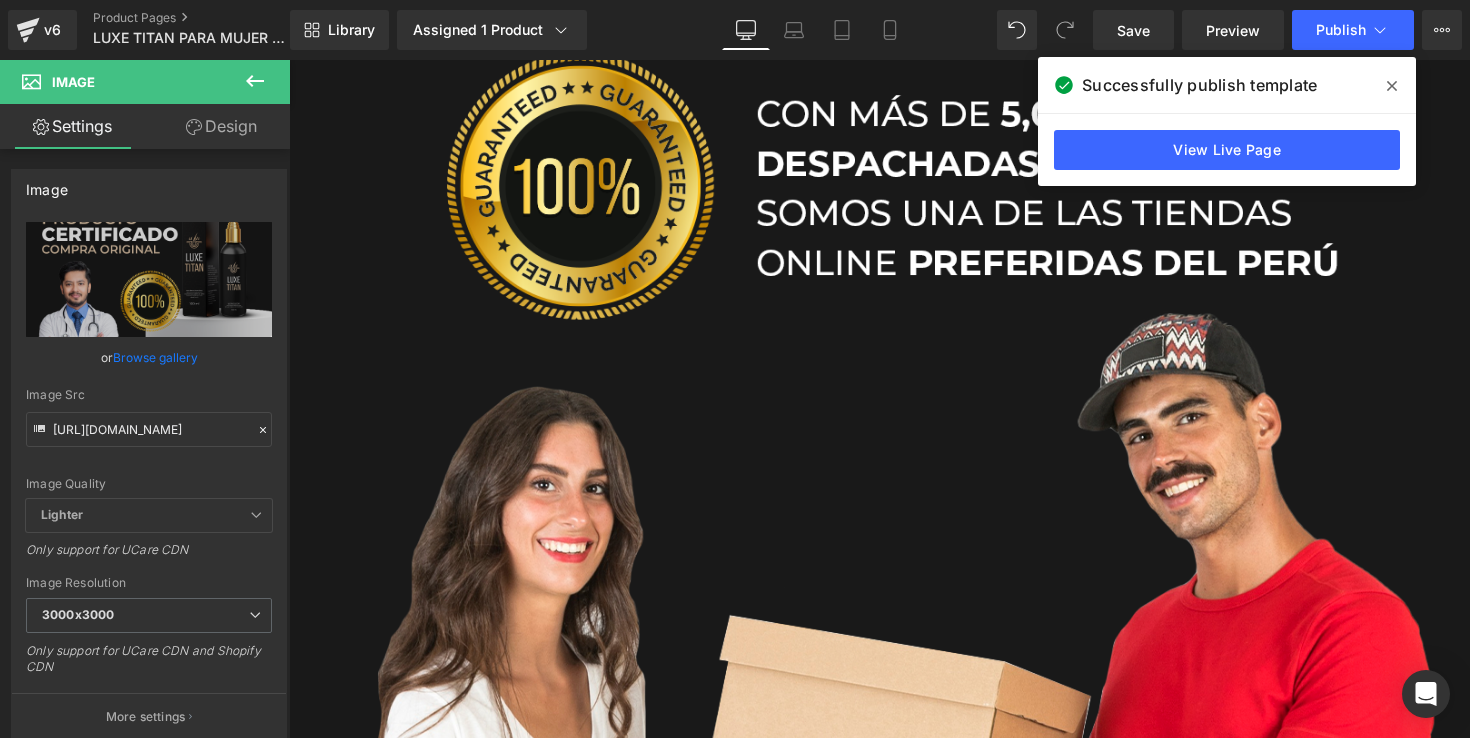 scroll, scrollTop: 15501, scrollLeft: 0, axis: vertical 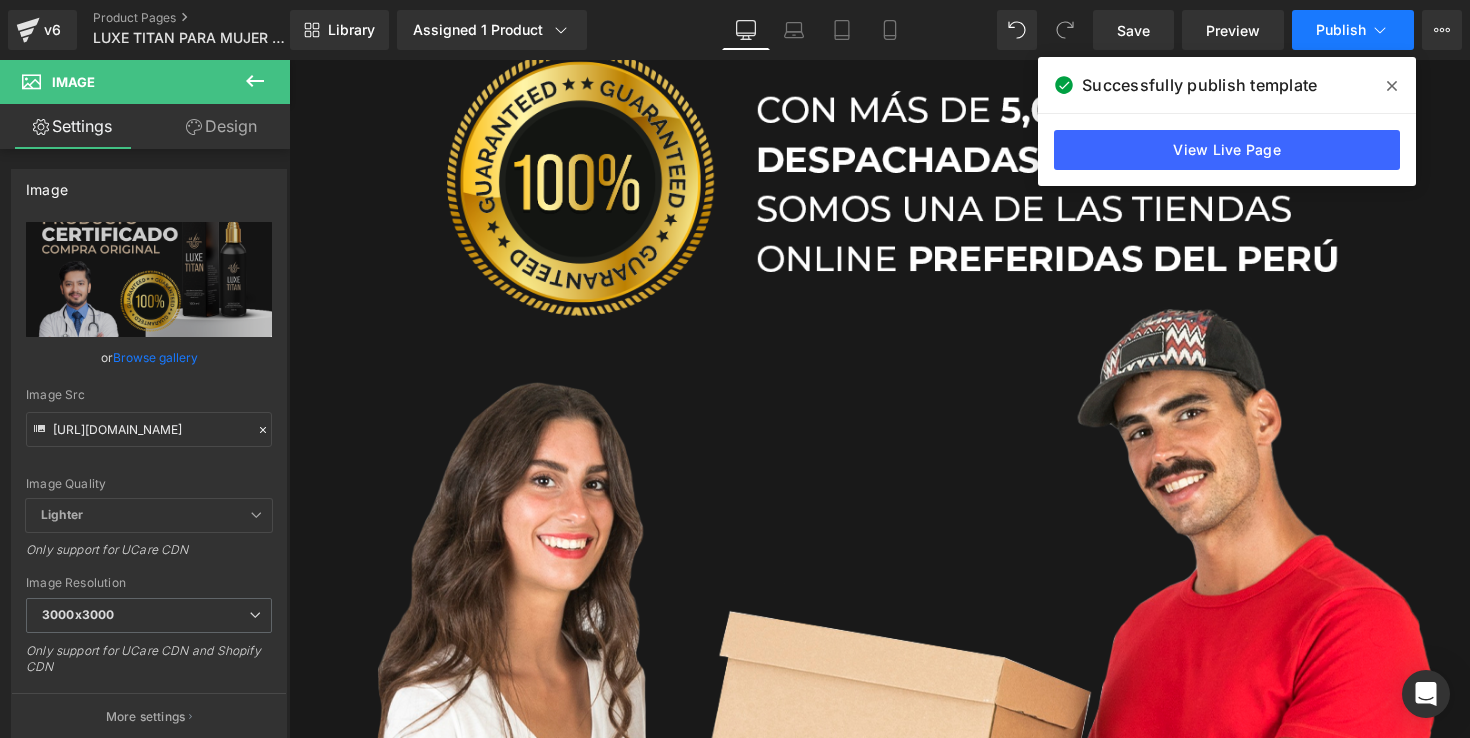 click on "Publish" at bounding box center [1341, 30] 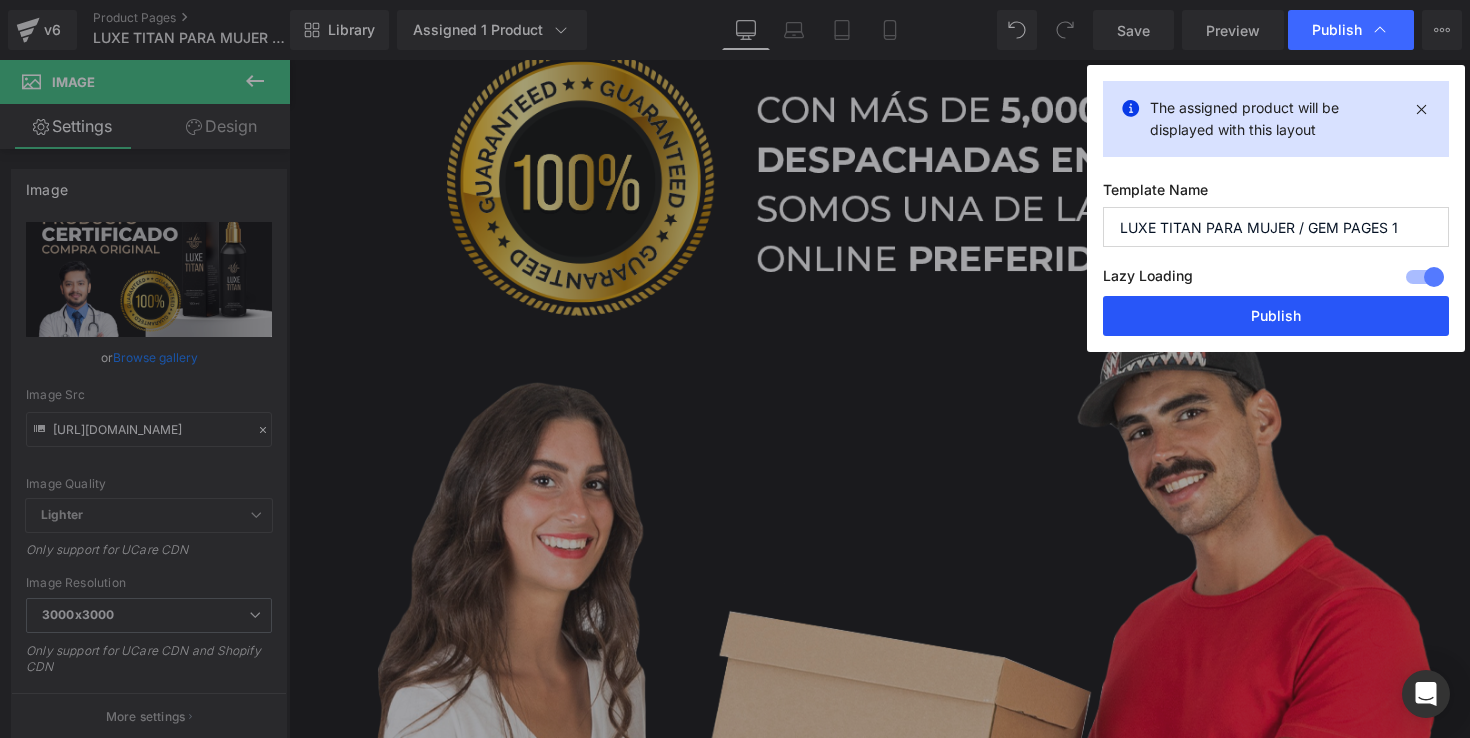 click on "Publish" at bounding box center [1276, 316] 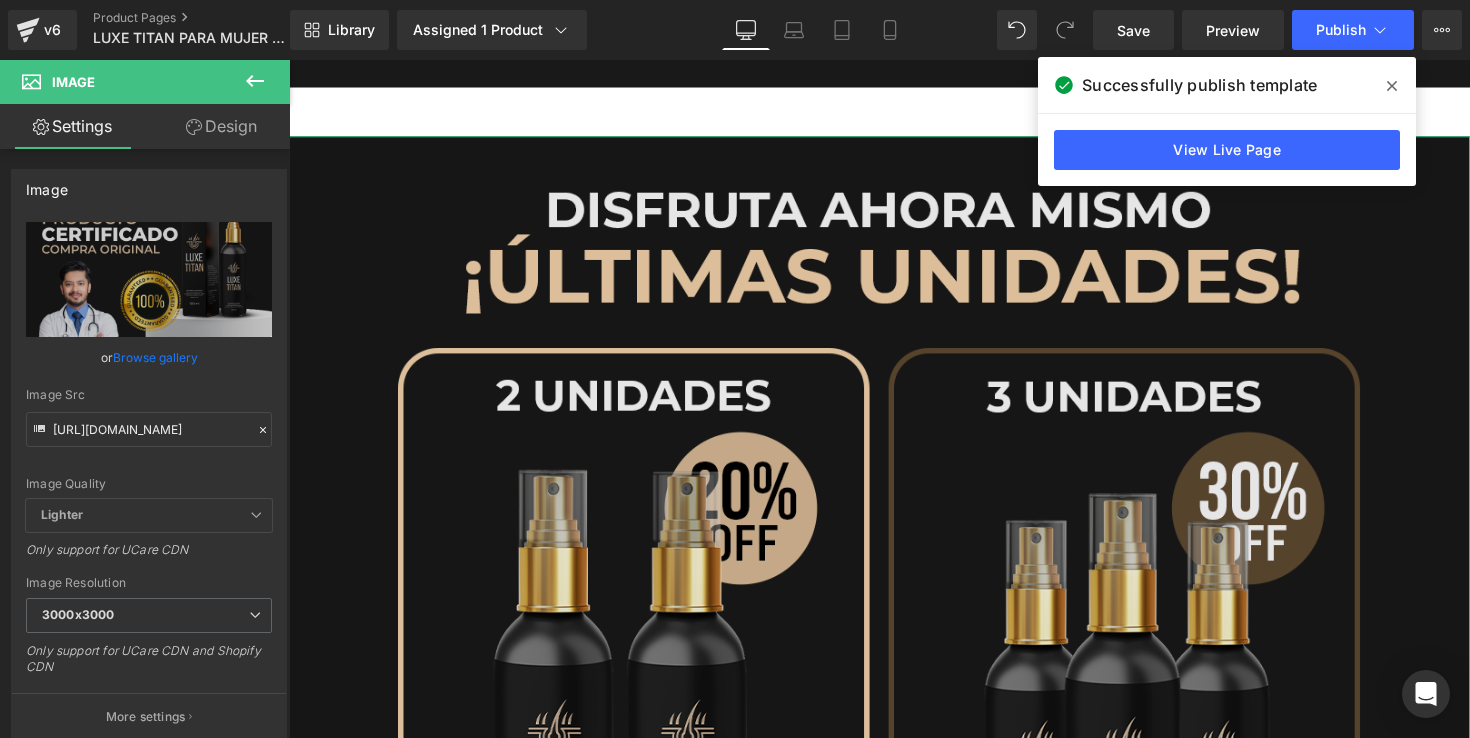 click at bounding box center (894, 1045) 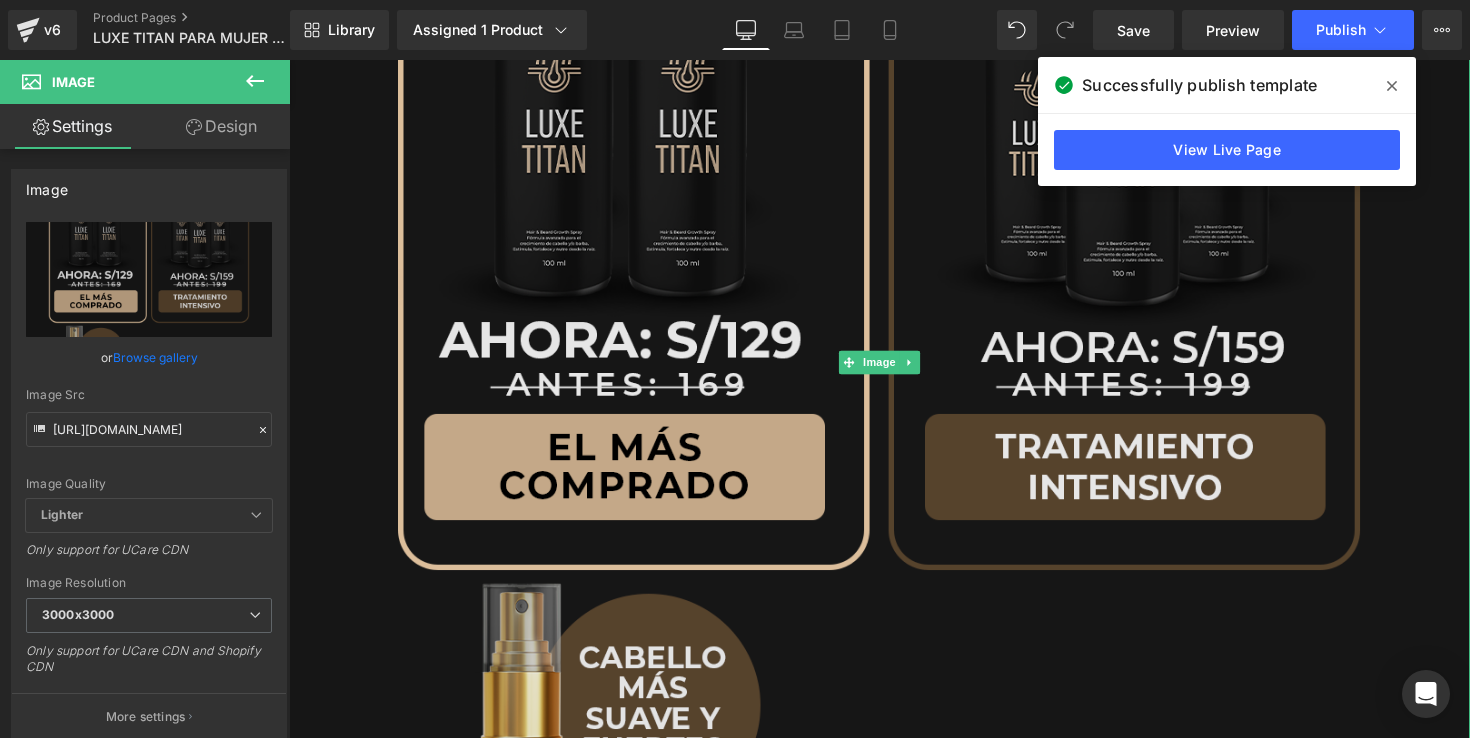 scroll, scrollTop: 13599, scrollLeft: 0, axis: vertical 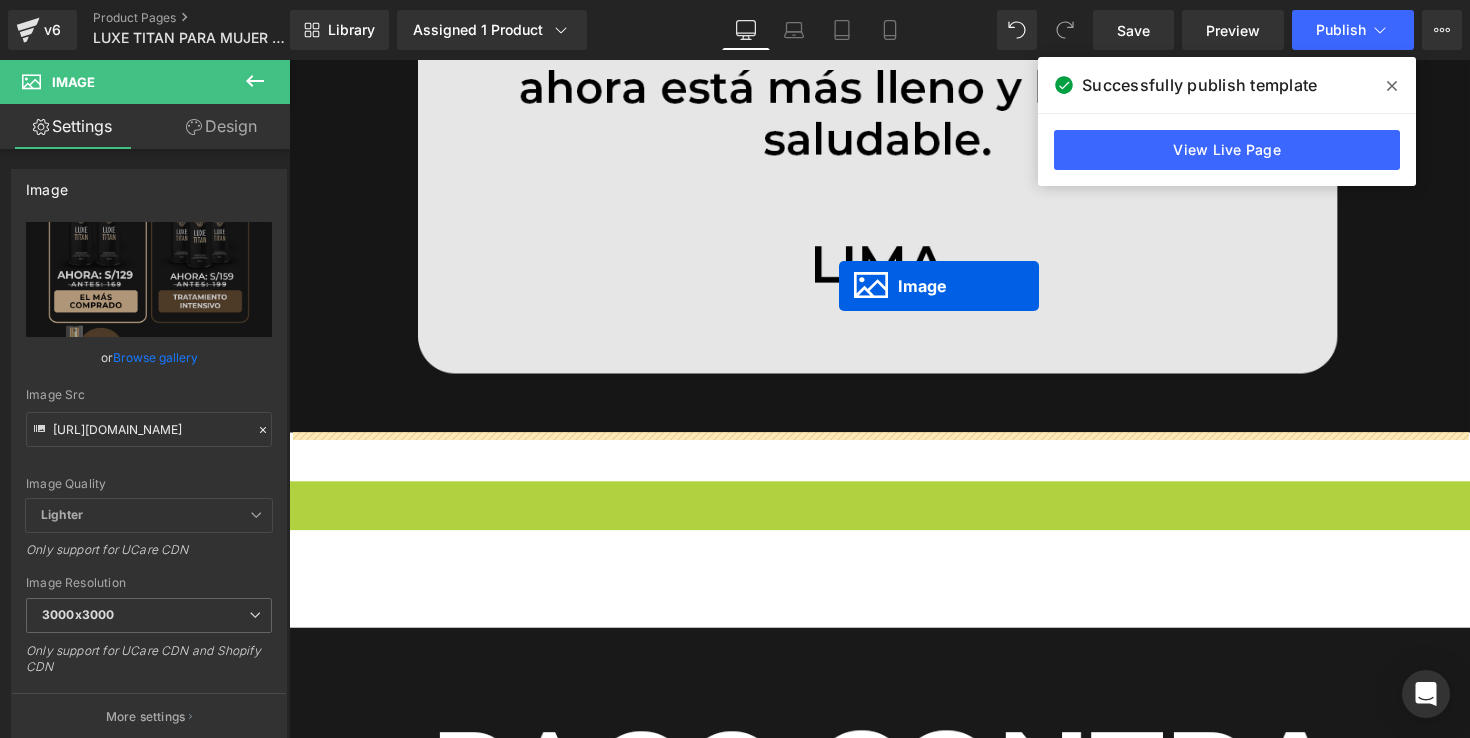drag, startPoint x: 860, startPoint y: 370, endPoint x: 853, endPoint y: 291, distance: 79.30952 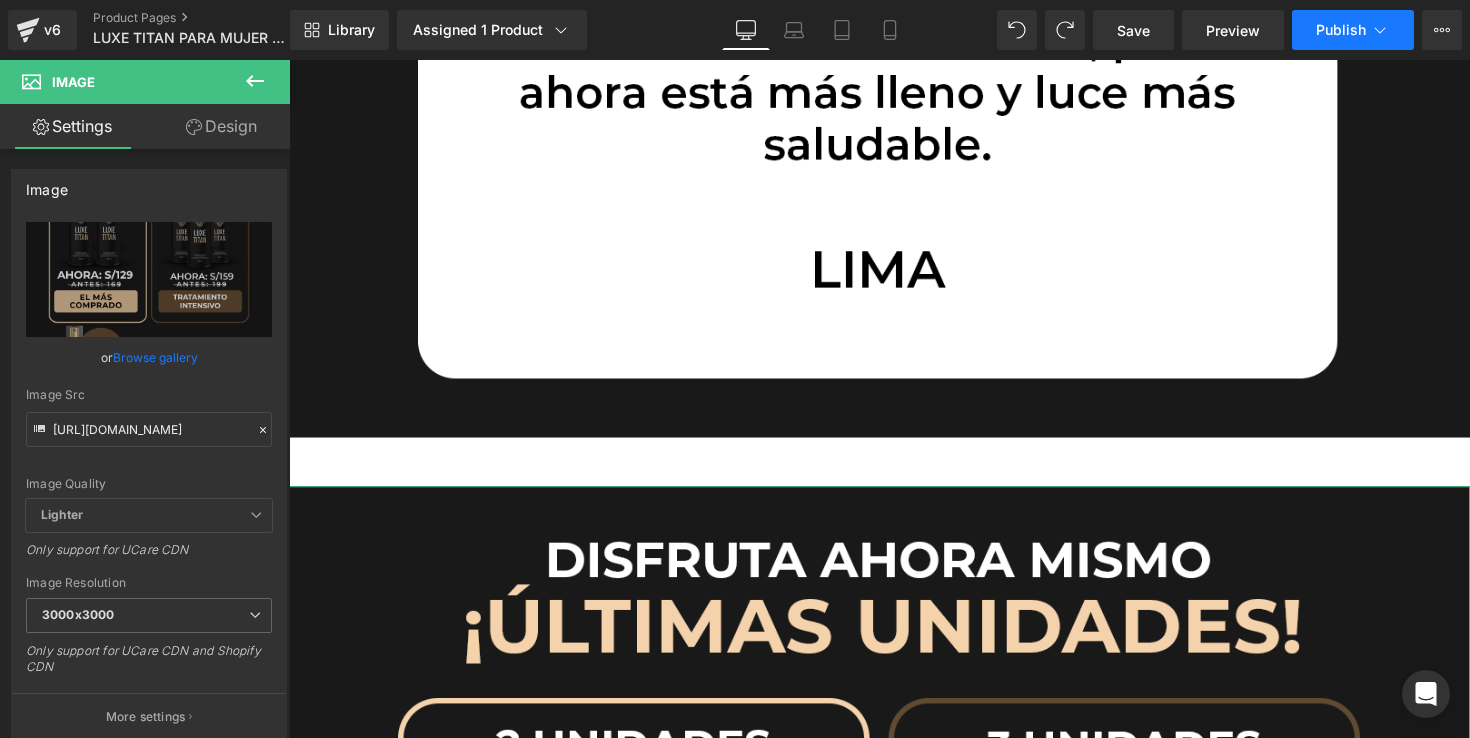 click on "Publish" at bounding box center [1341, 30] 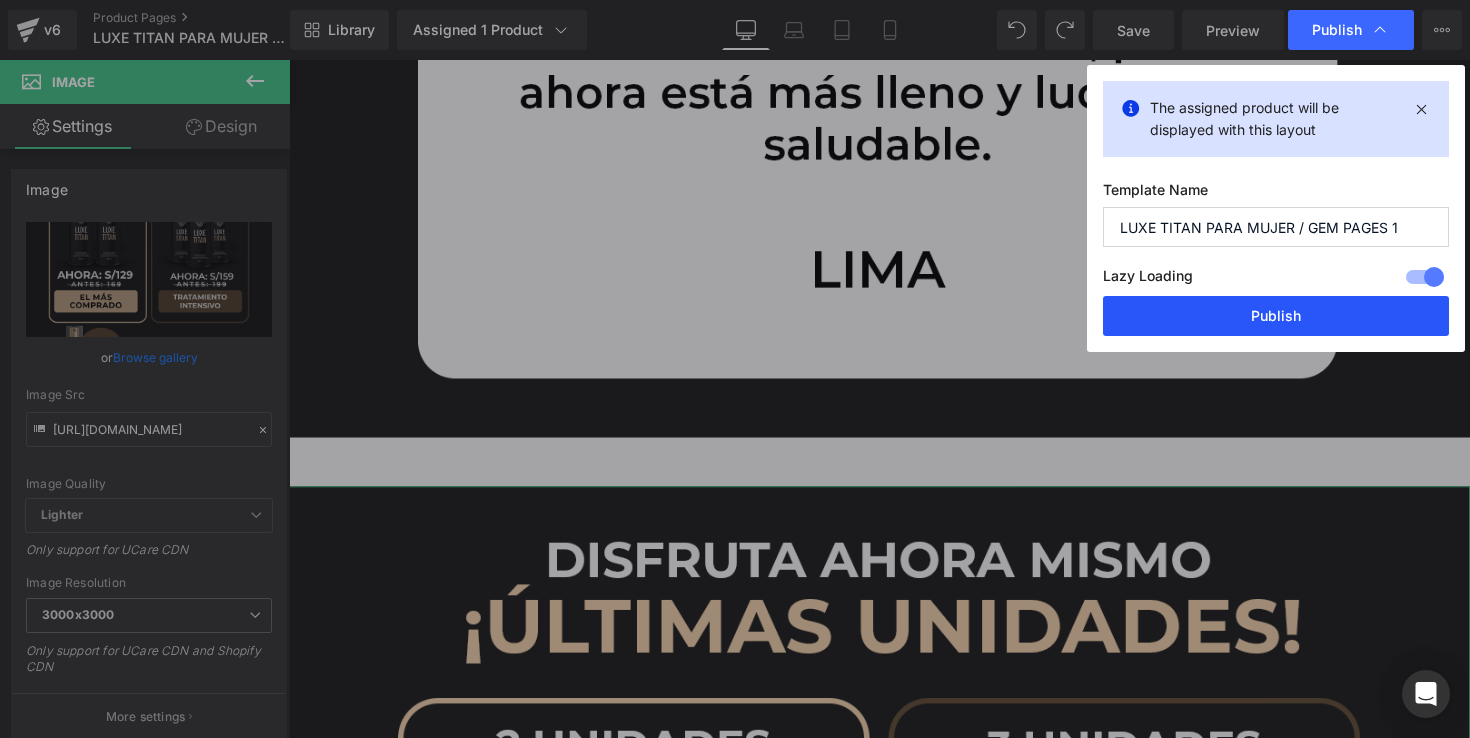 click on "Publish" at bounding box center (1276, 316) 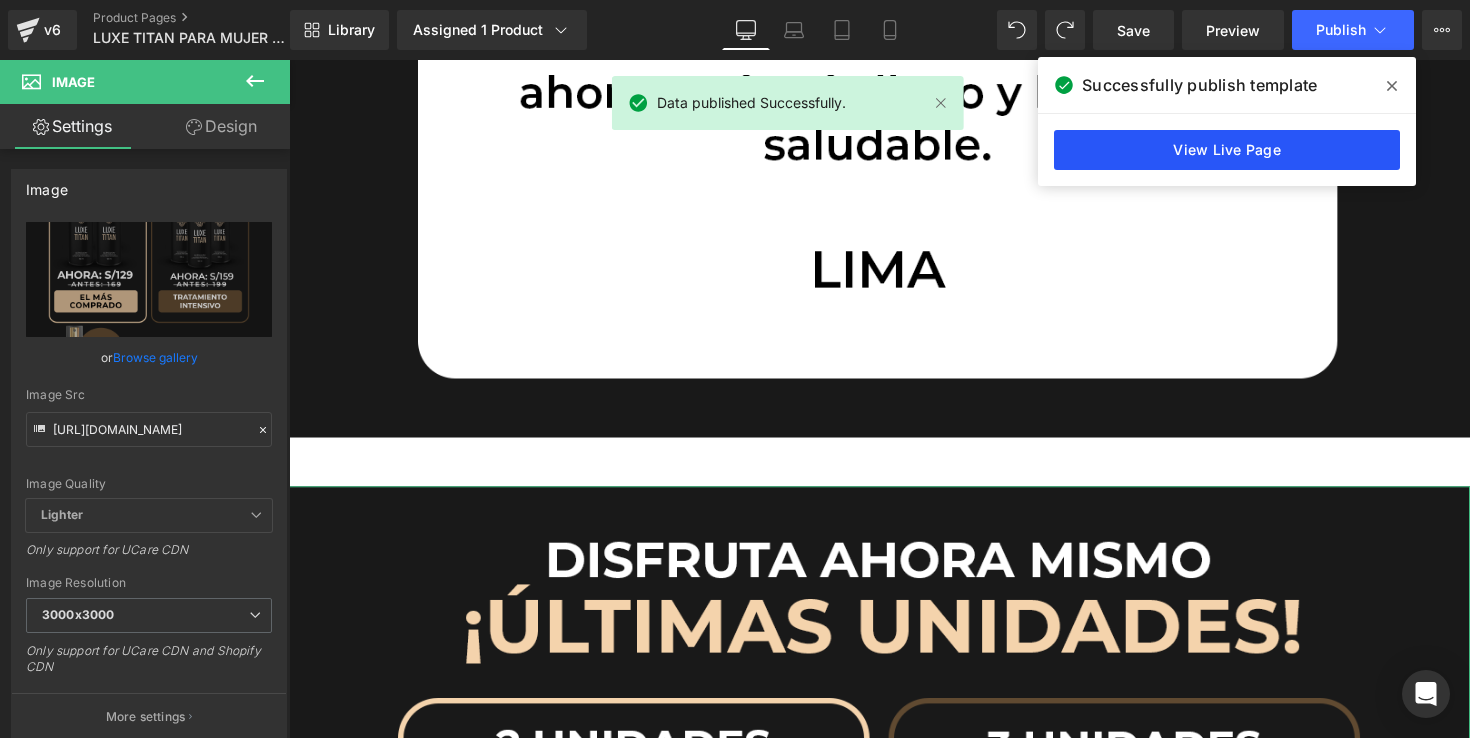 click on "View Live Page" at bounding box center (1227, 150) 